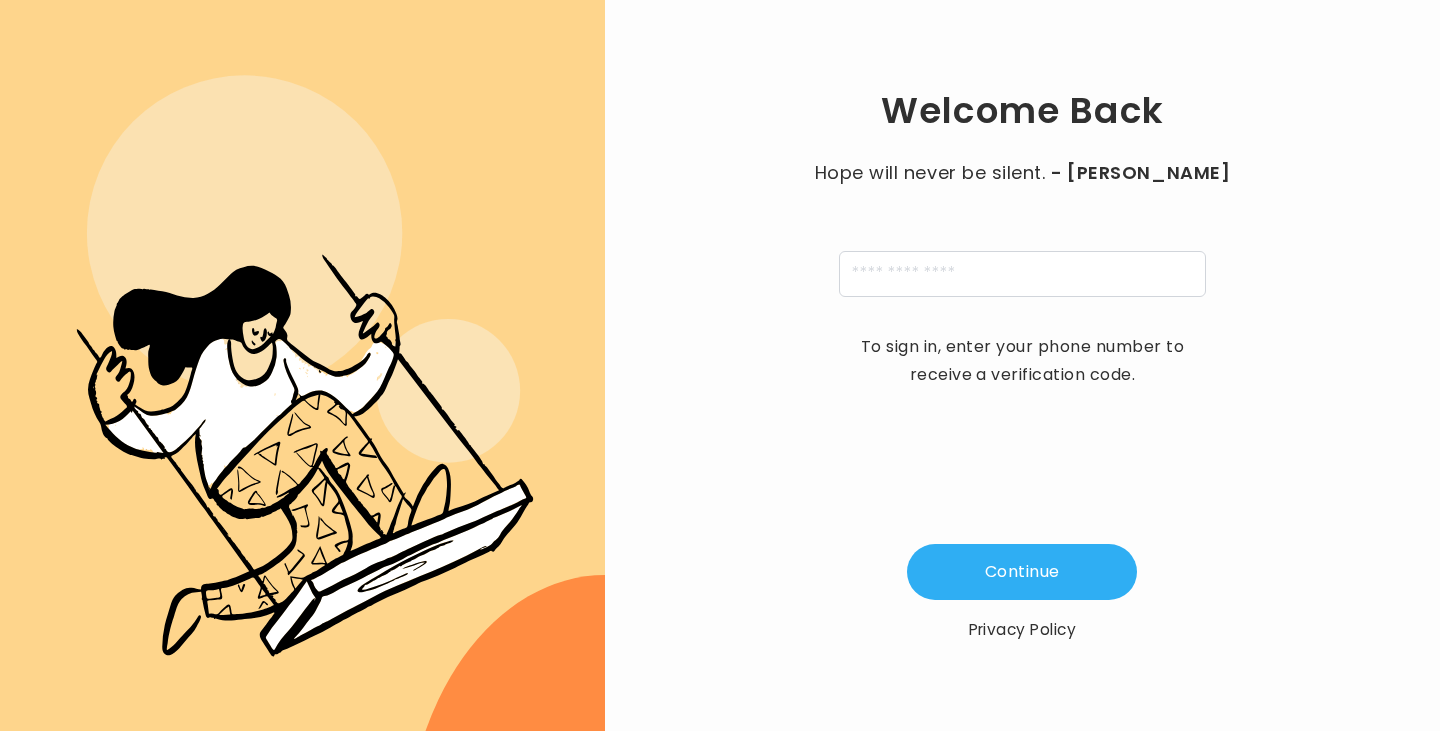 scroll, scrollTop: 0, scrollLeft: 0, axis: both 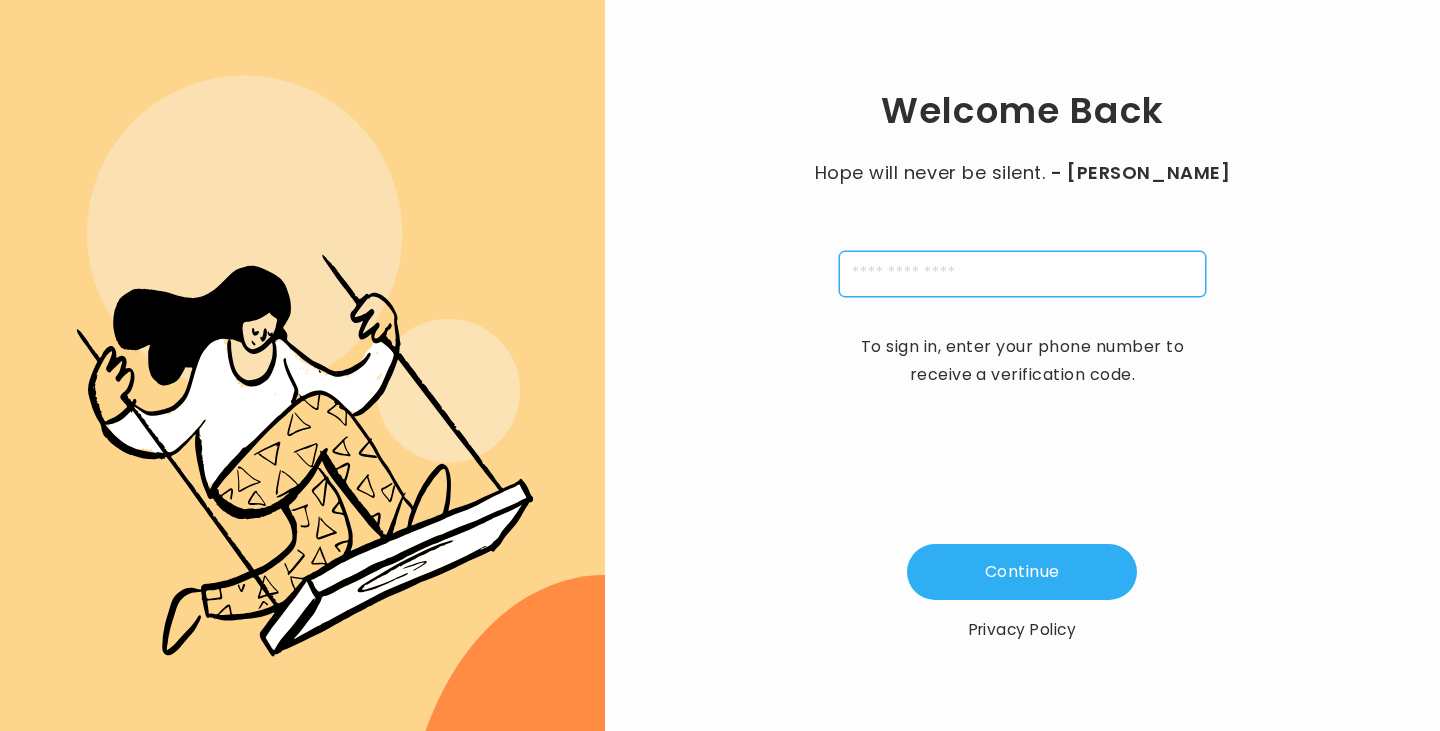 click at bounding box center (1022, 274) 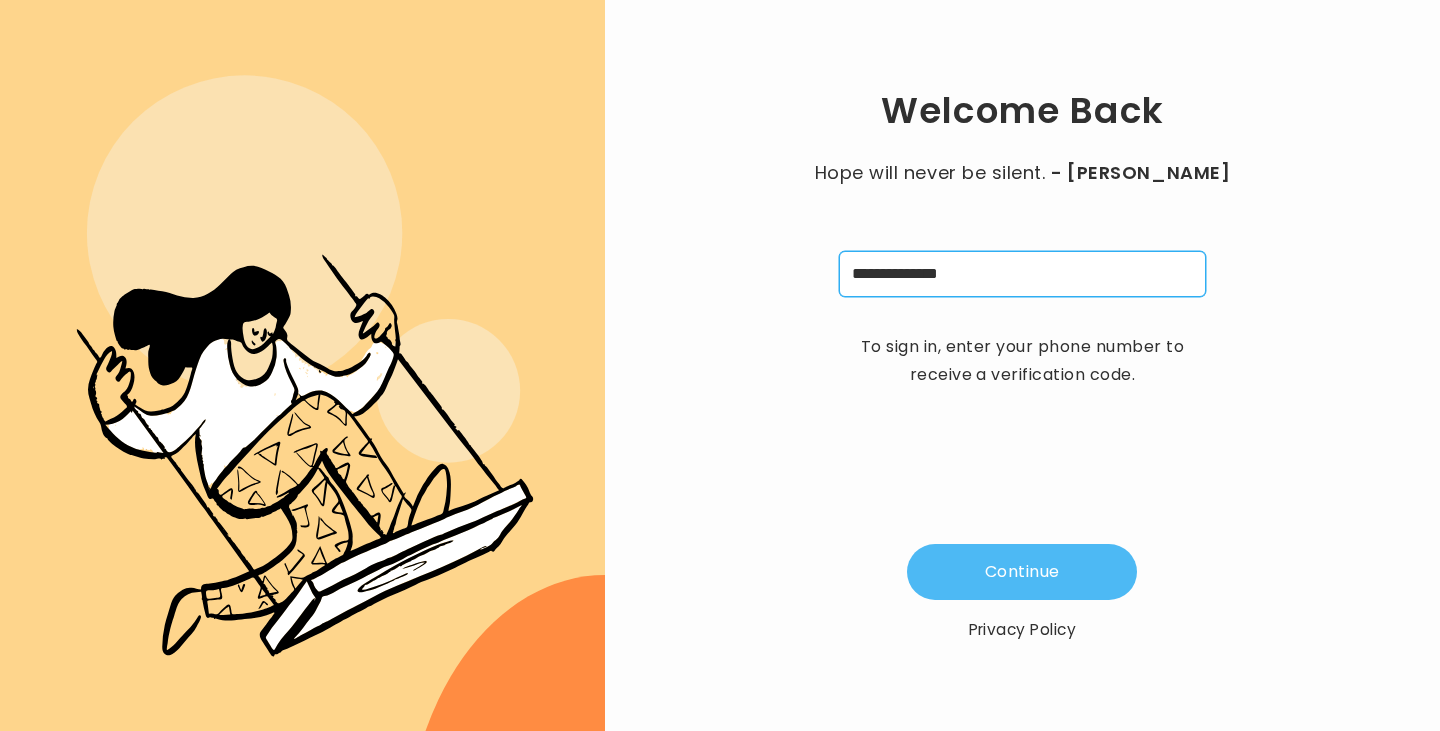 type on "**********" 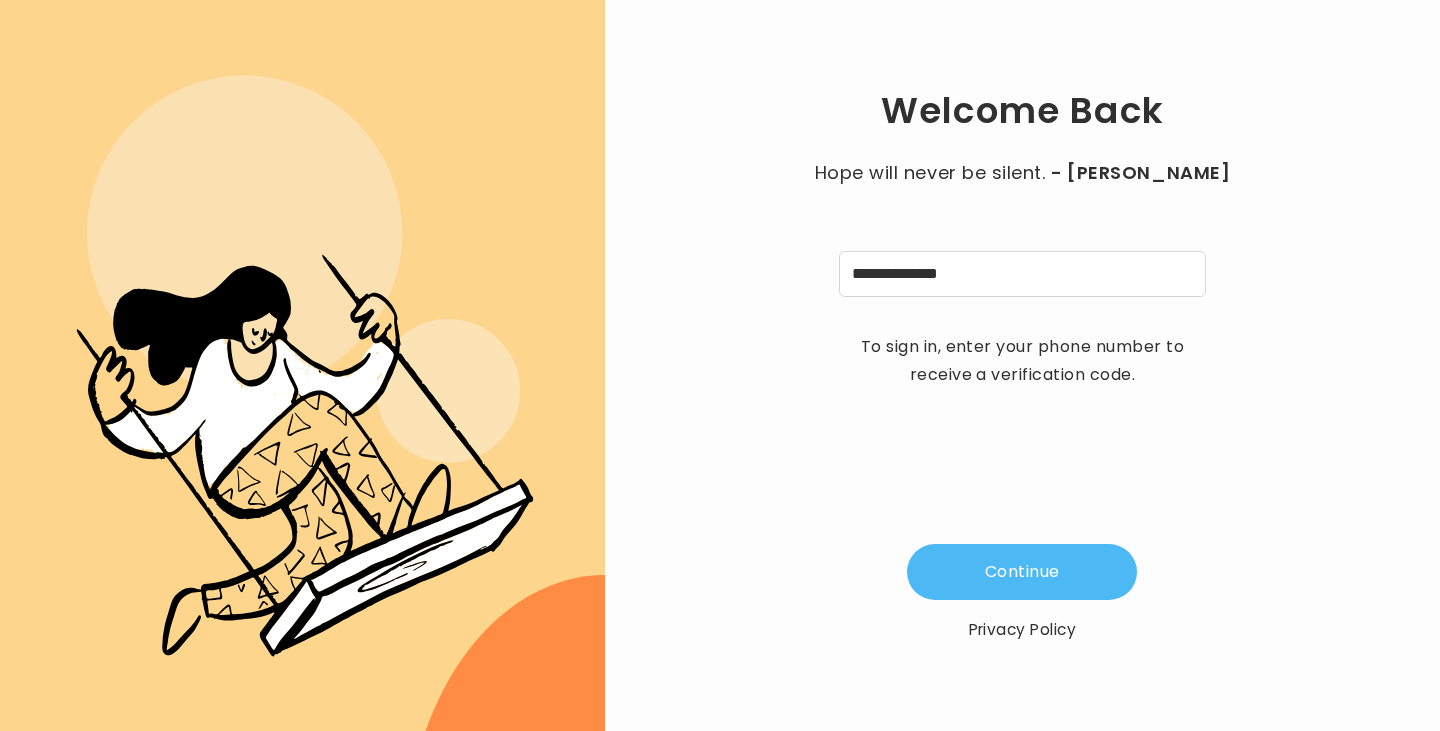 click on "Continue" at bounding box center (1022, 572) 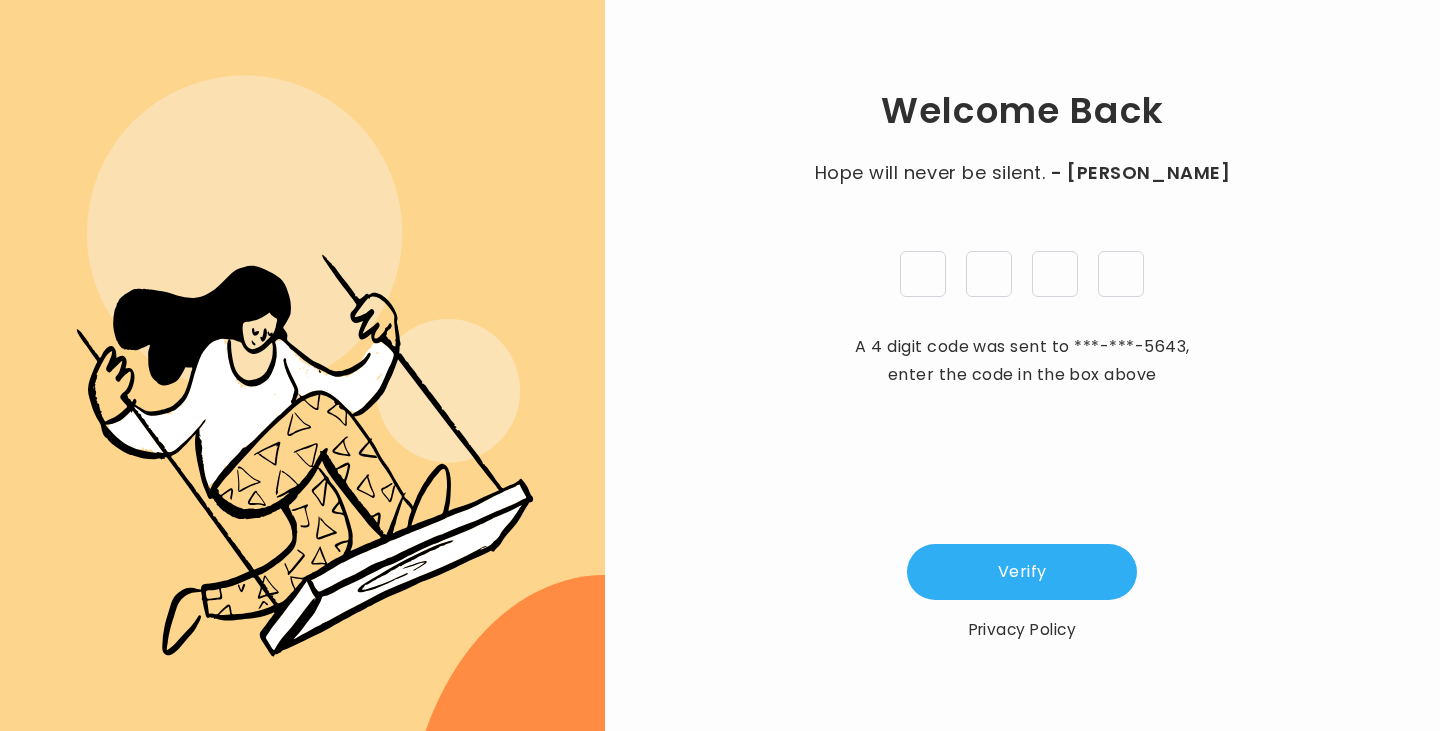 type on "*" 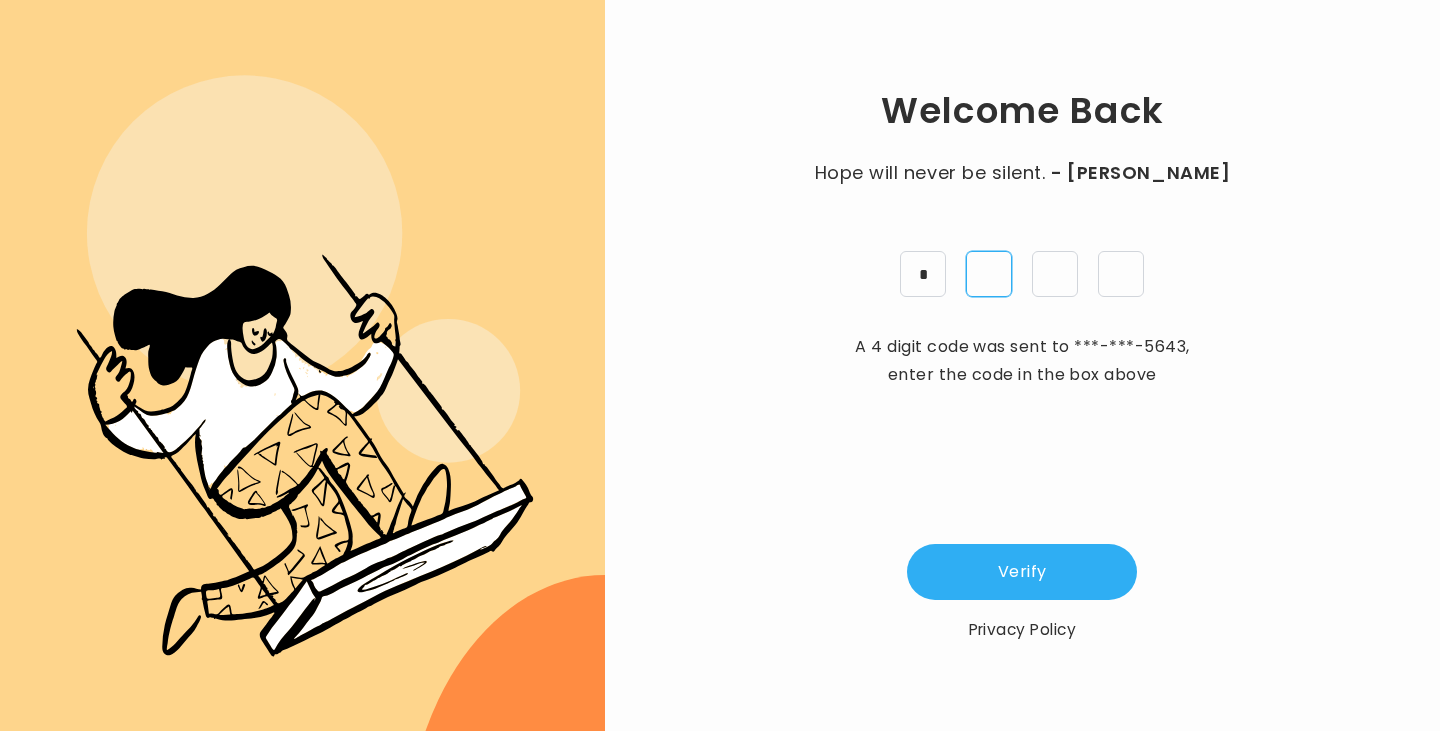 type on "*" 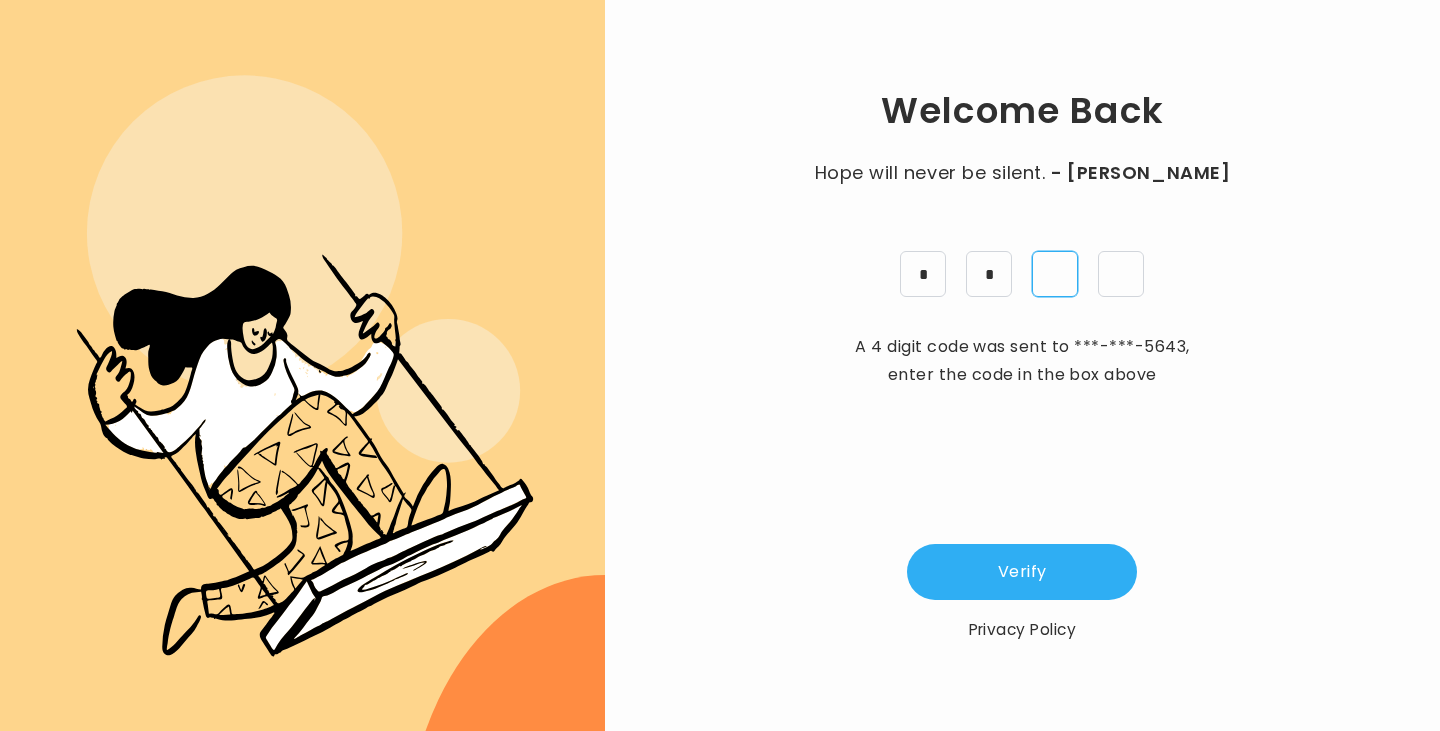 type on "*" 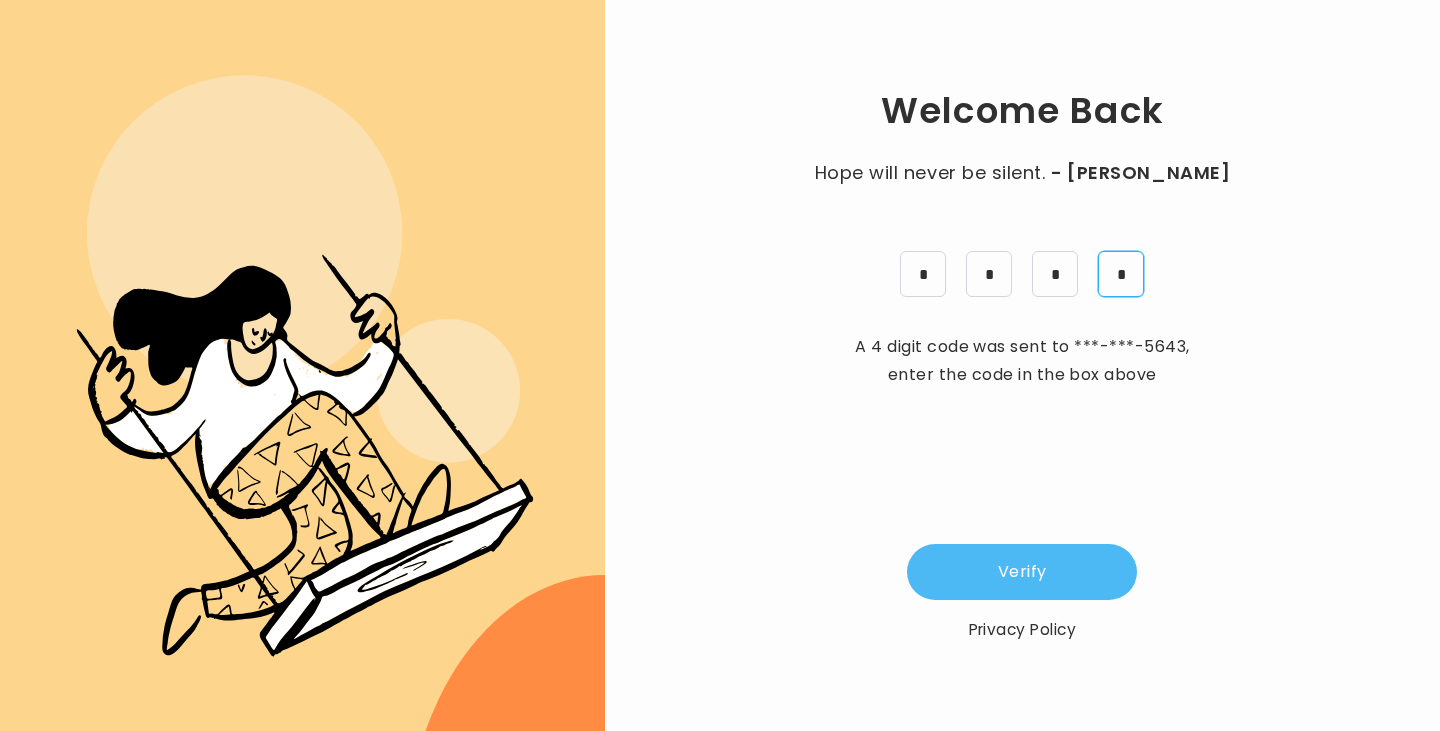 type on "*" 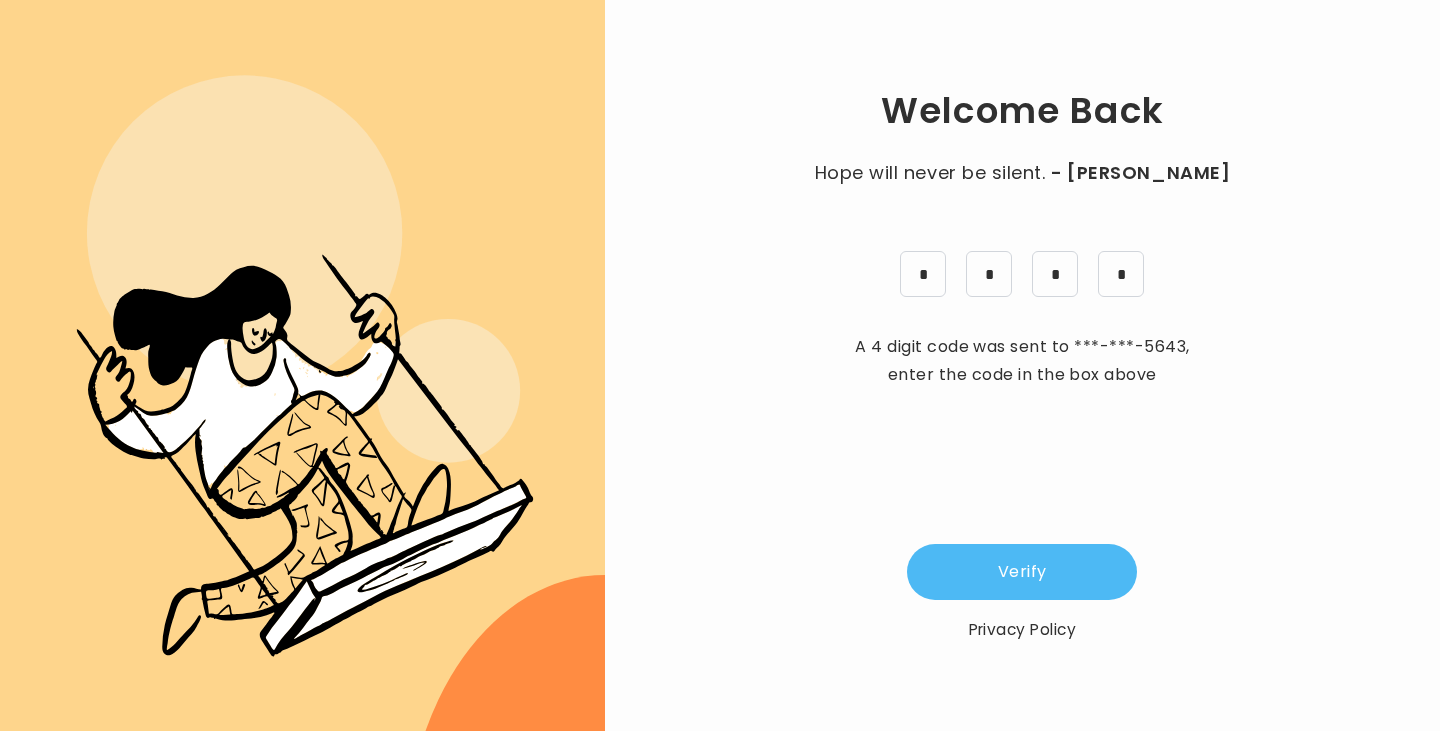 click on "Verify" at bounding box center [1022, 572] 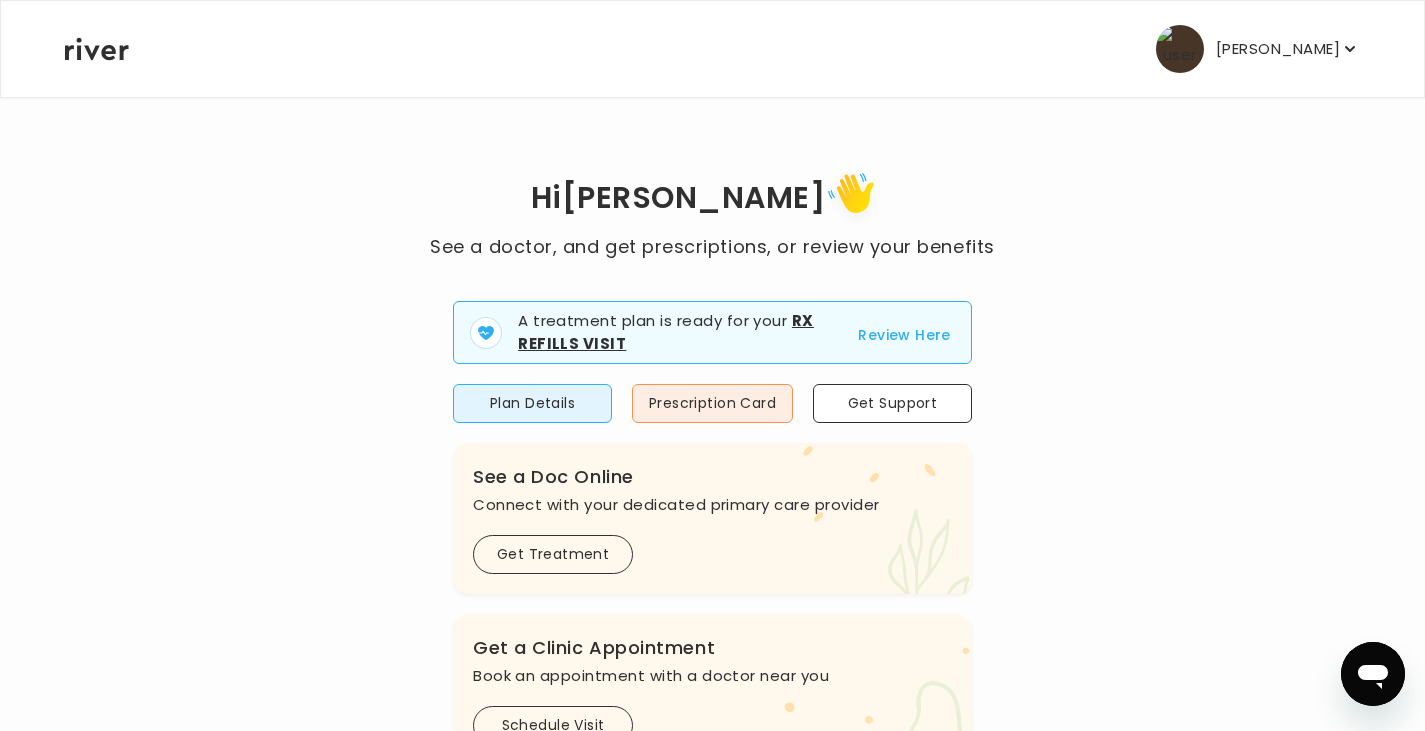 scroll, scrollTop: 100, scrollLeft: 0, axis: vertical 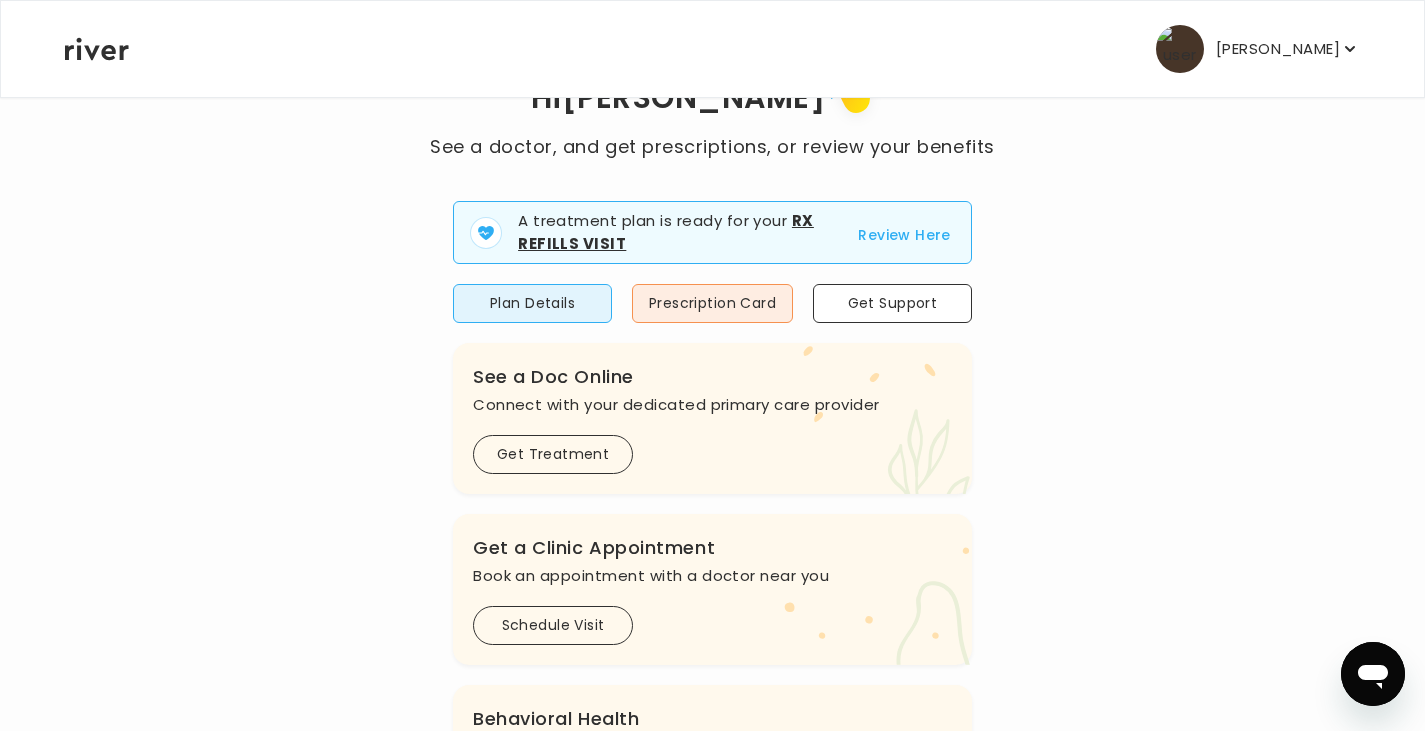 click on "[PERSON_NAME]" at bounding box center [1278, 49] 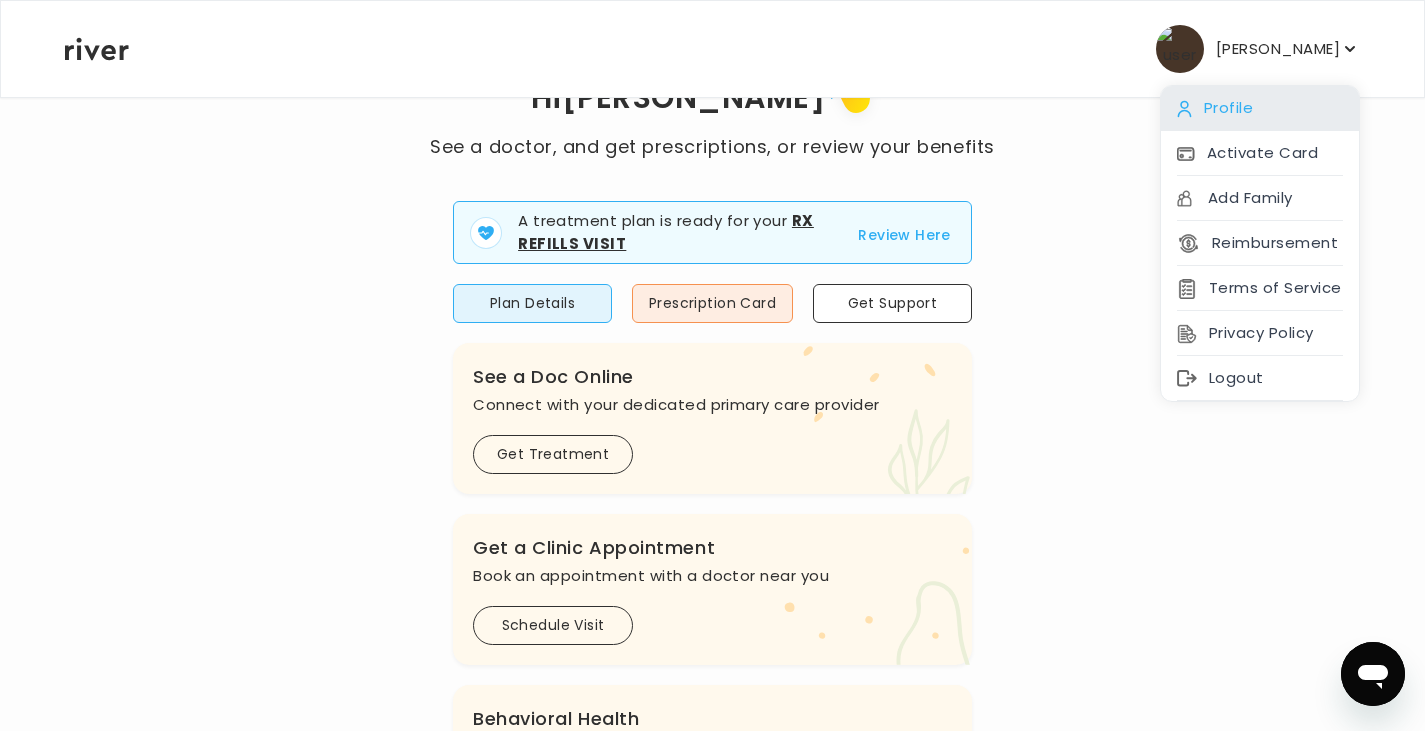click on "Profile" at bounding box center [1260, 108] 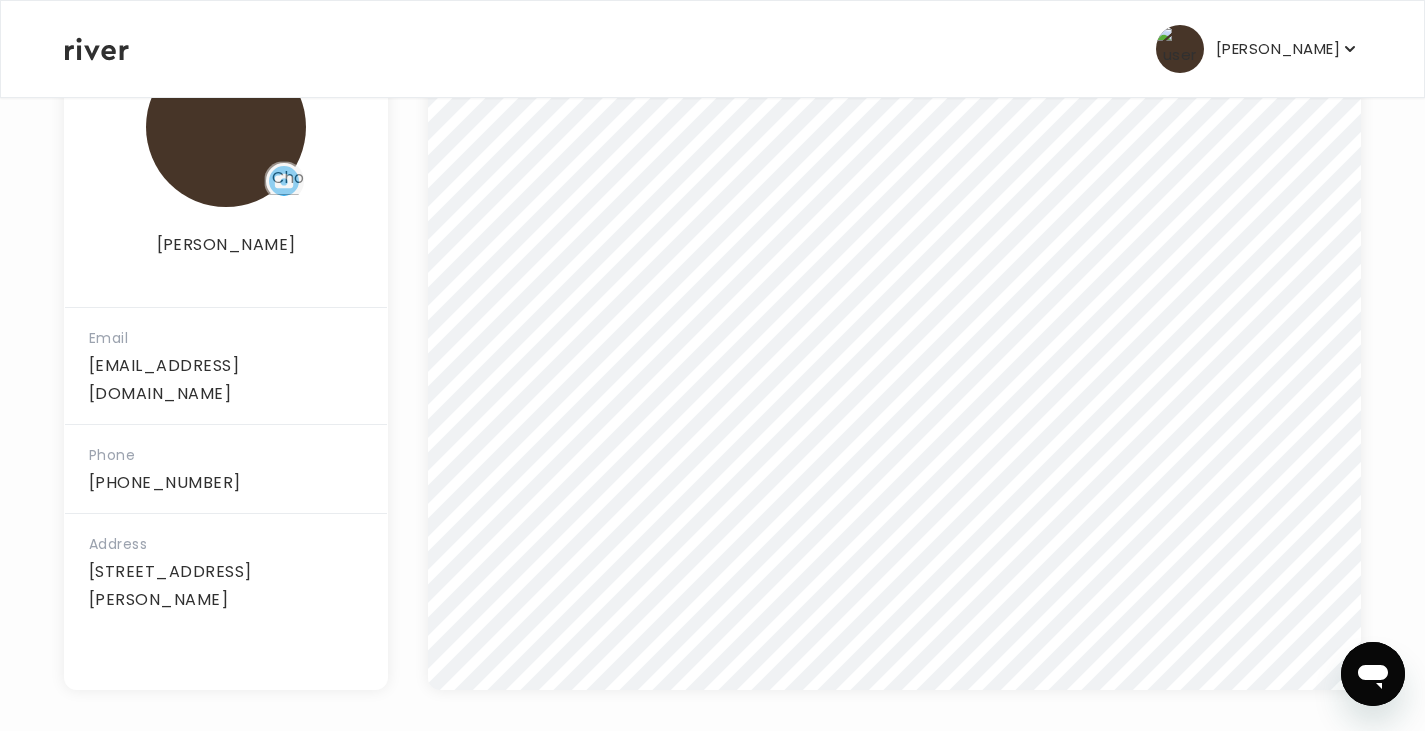 scroll, scrollTop: 0, scrollLeft: 0, axis: both 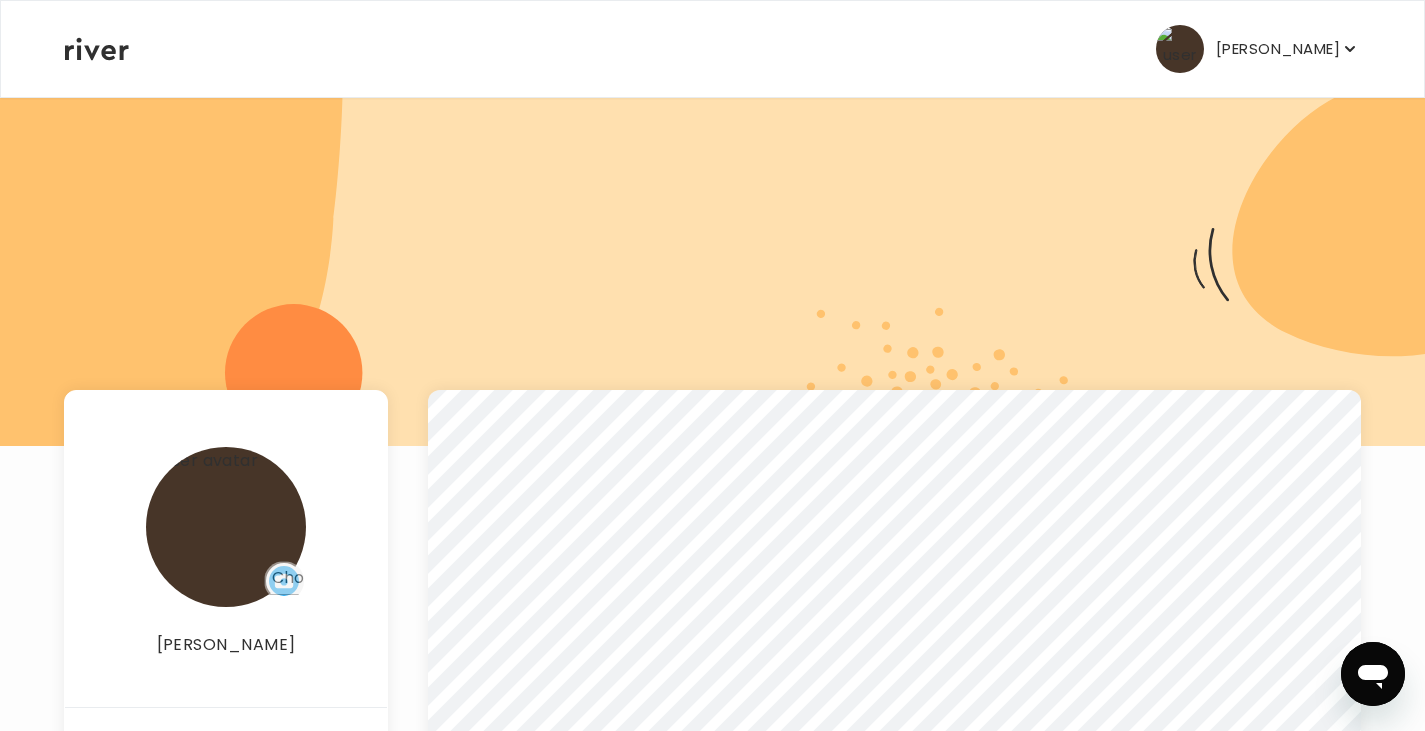 click on "[PERSON_NAME]" at bounding box center (1258, 49) 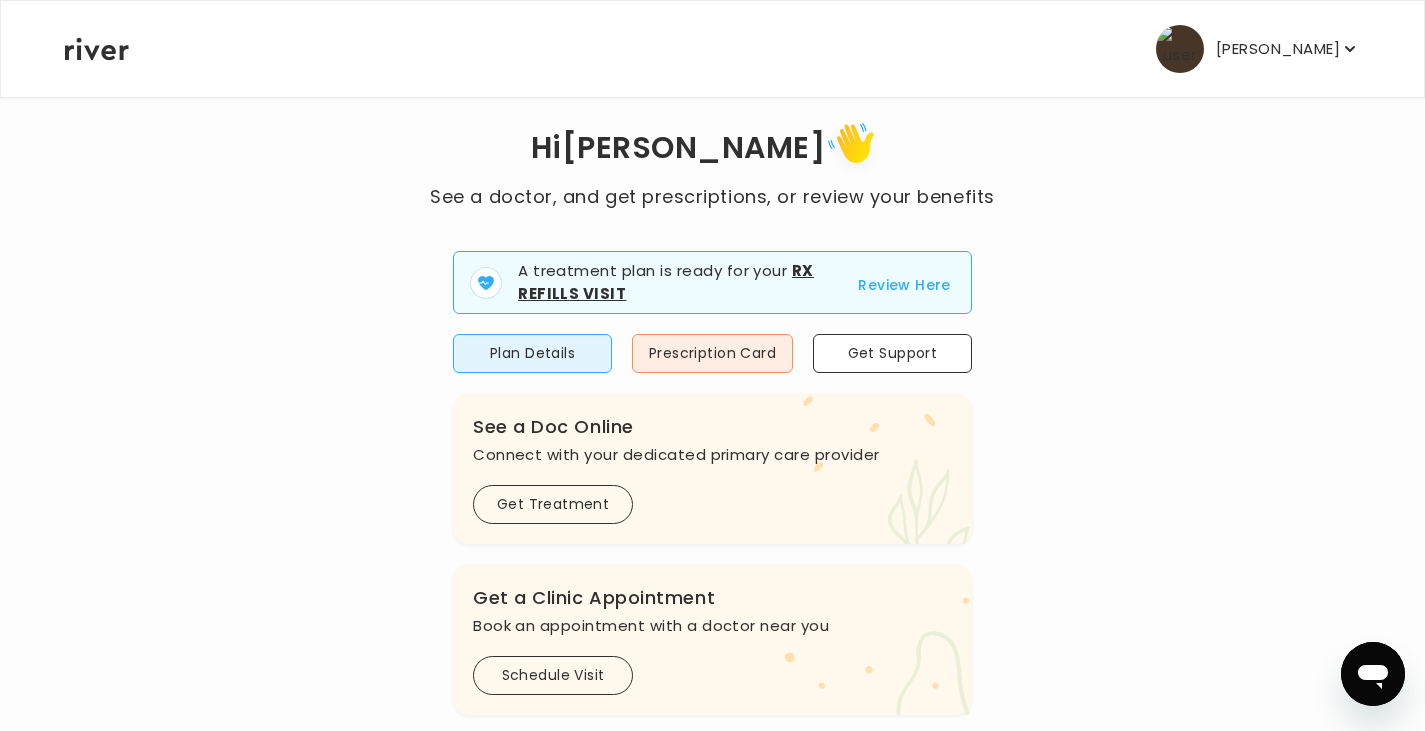 scroll, scrollTop: 3, scrollLeft: 0, axis: vertical 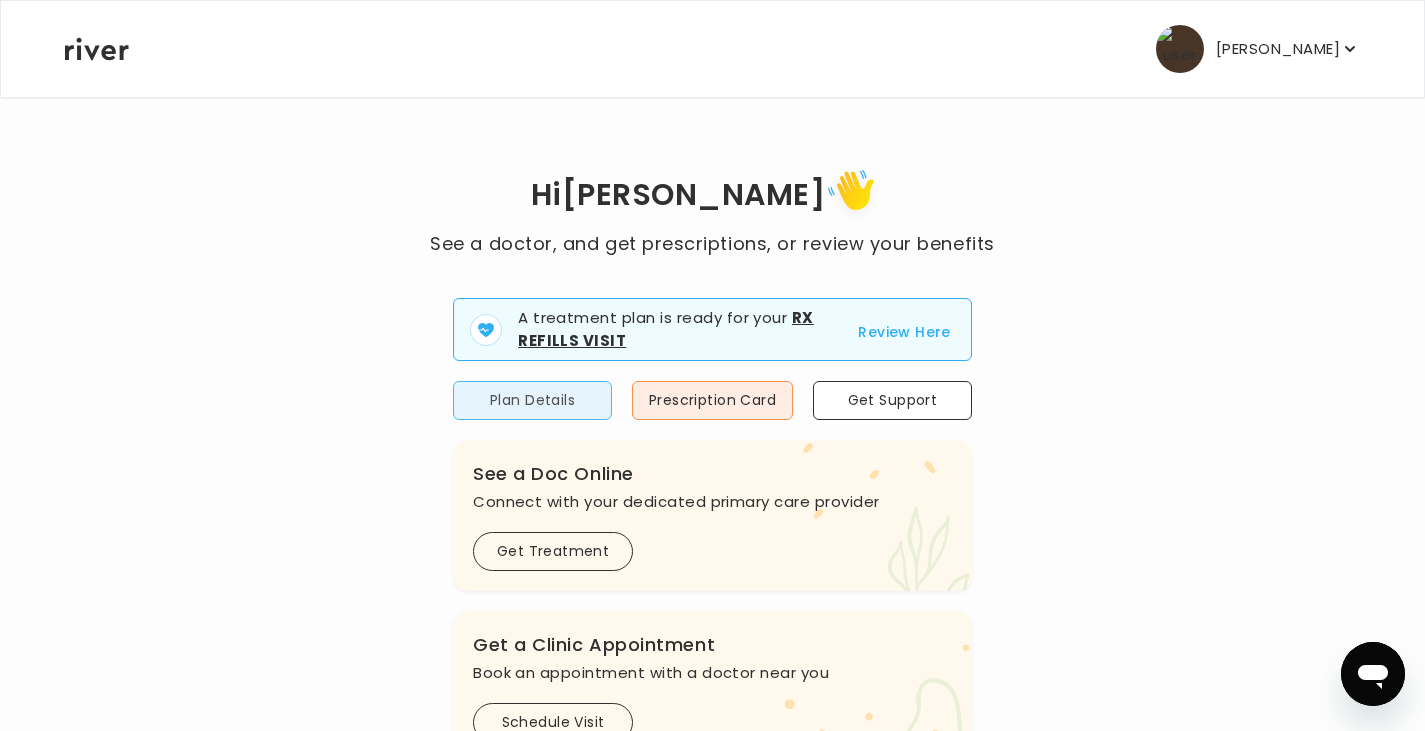 click on "Plan Details" at bounding box center (532, 400) 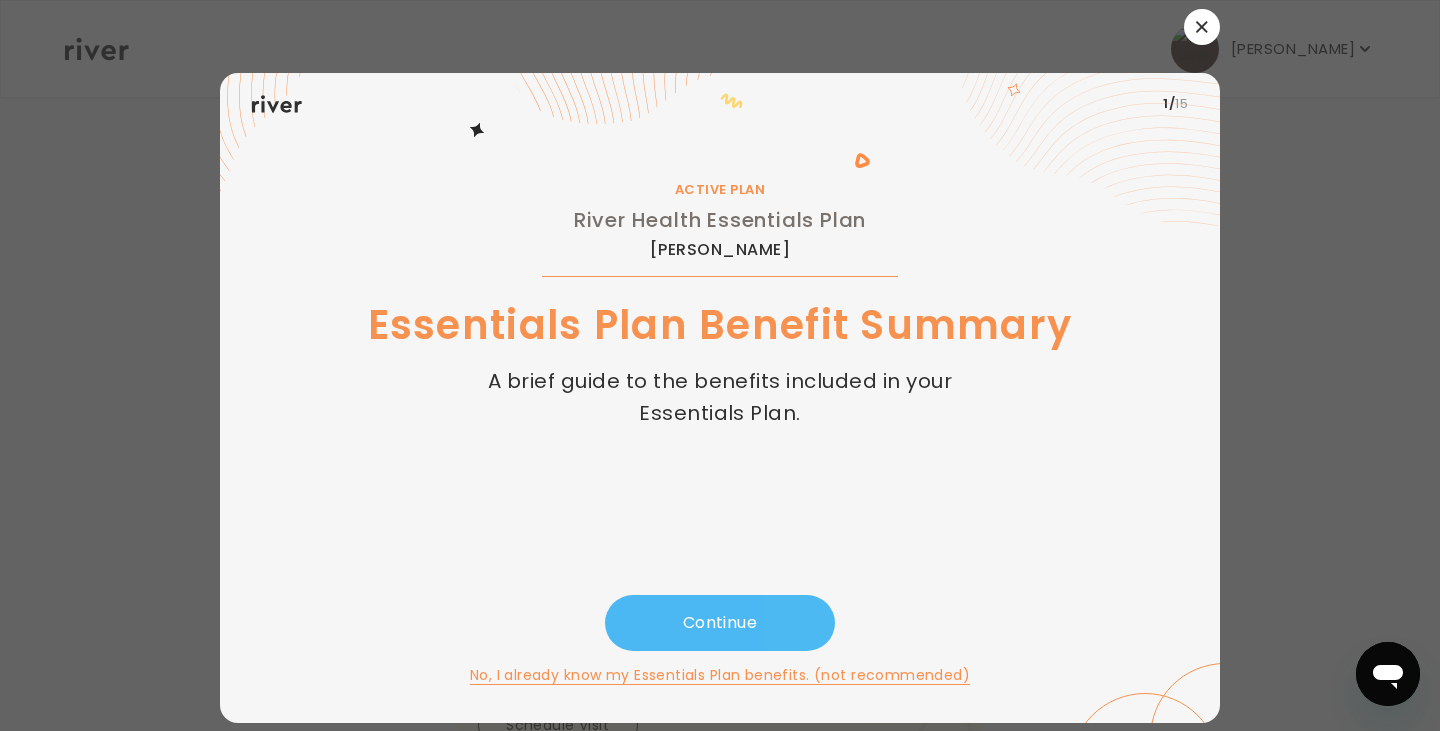 click on "Continue" at bounding box center (720, 623) 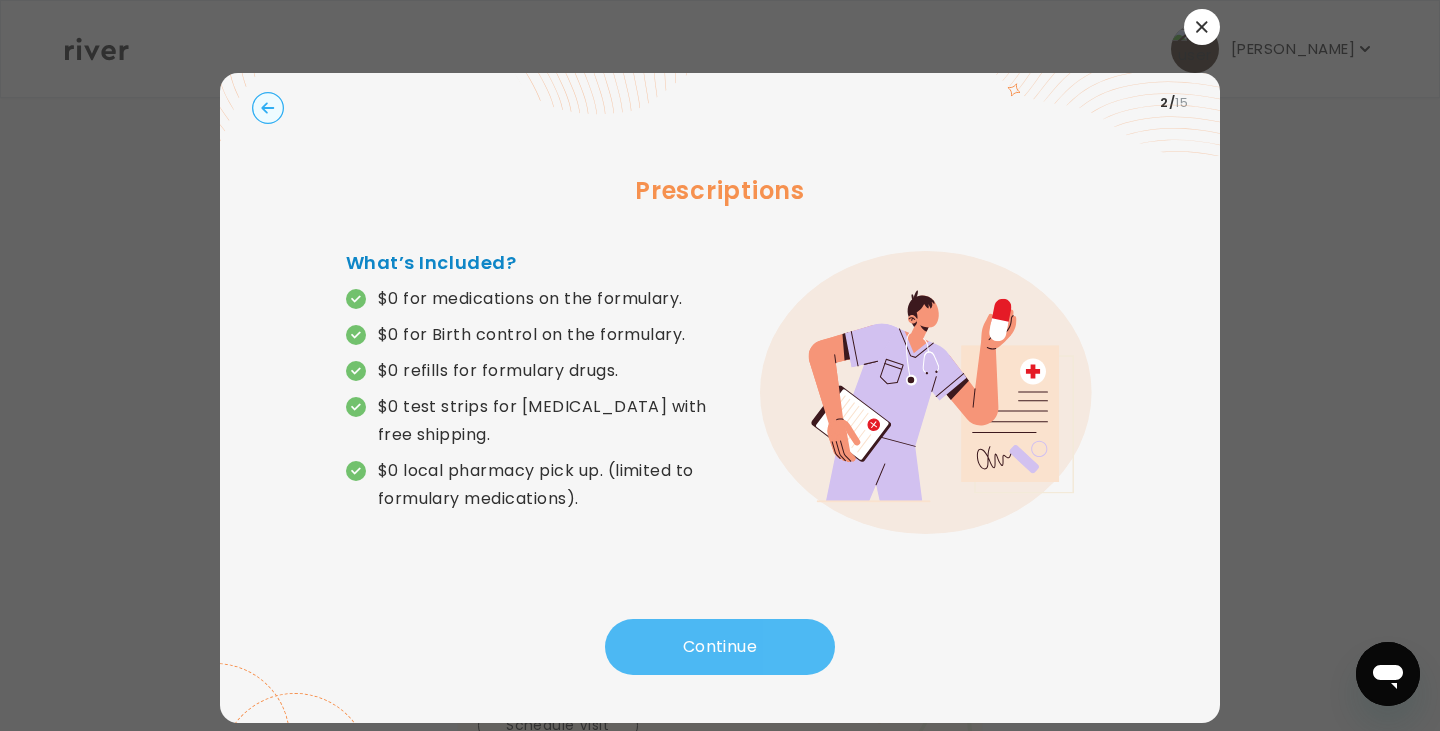 click on "Continue" at bounding box center [720, 647] 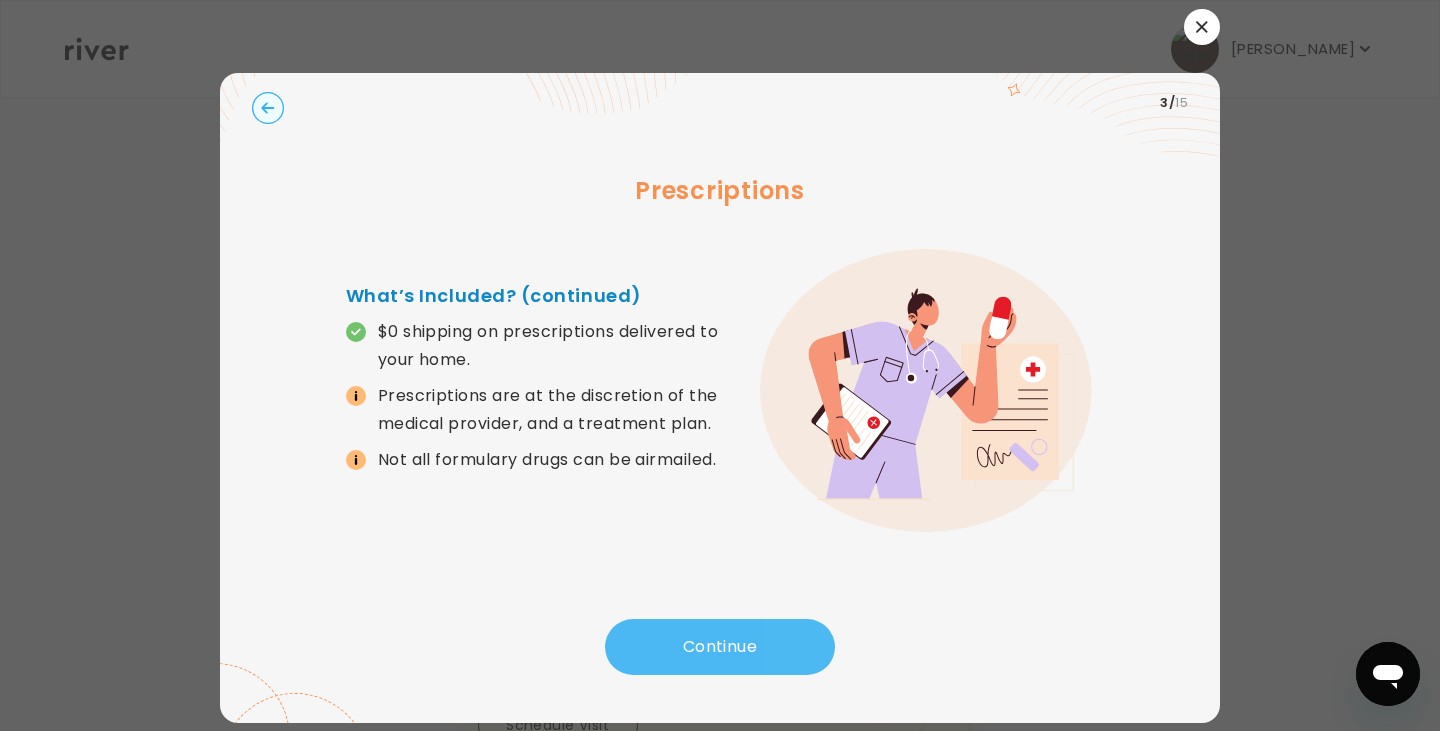 click on "Continue" at bounding box center [720, 647] 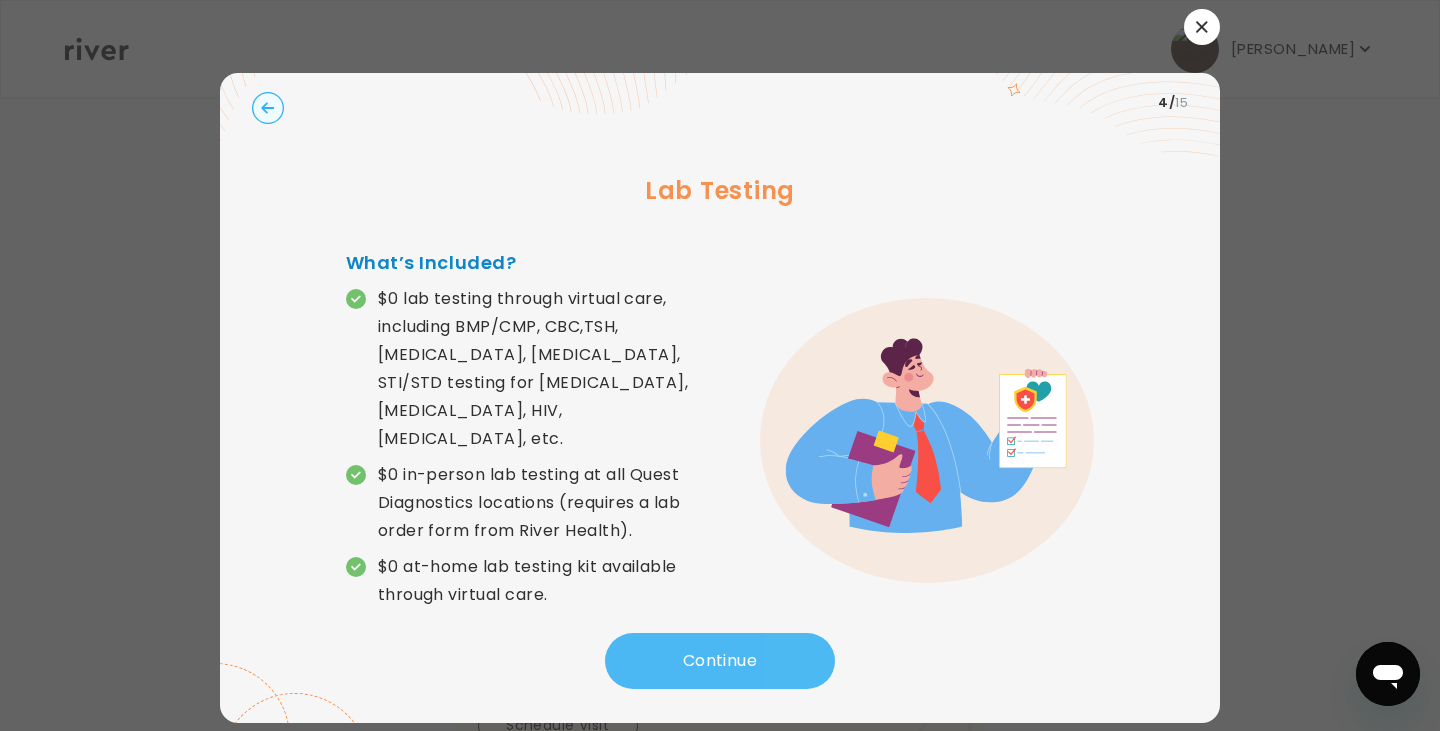 click on "Continue" at bounding box center [720, 661] 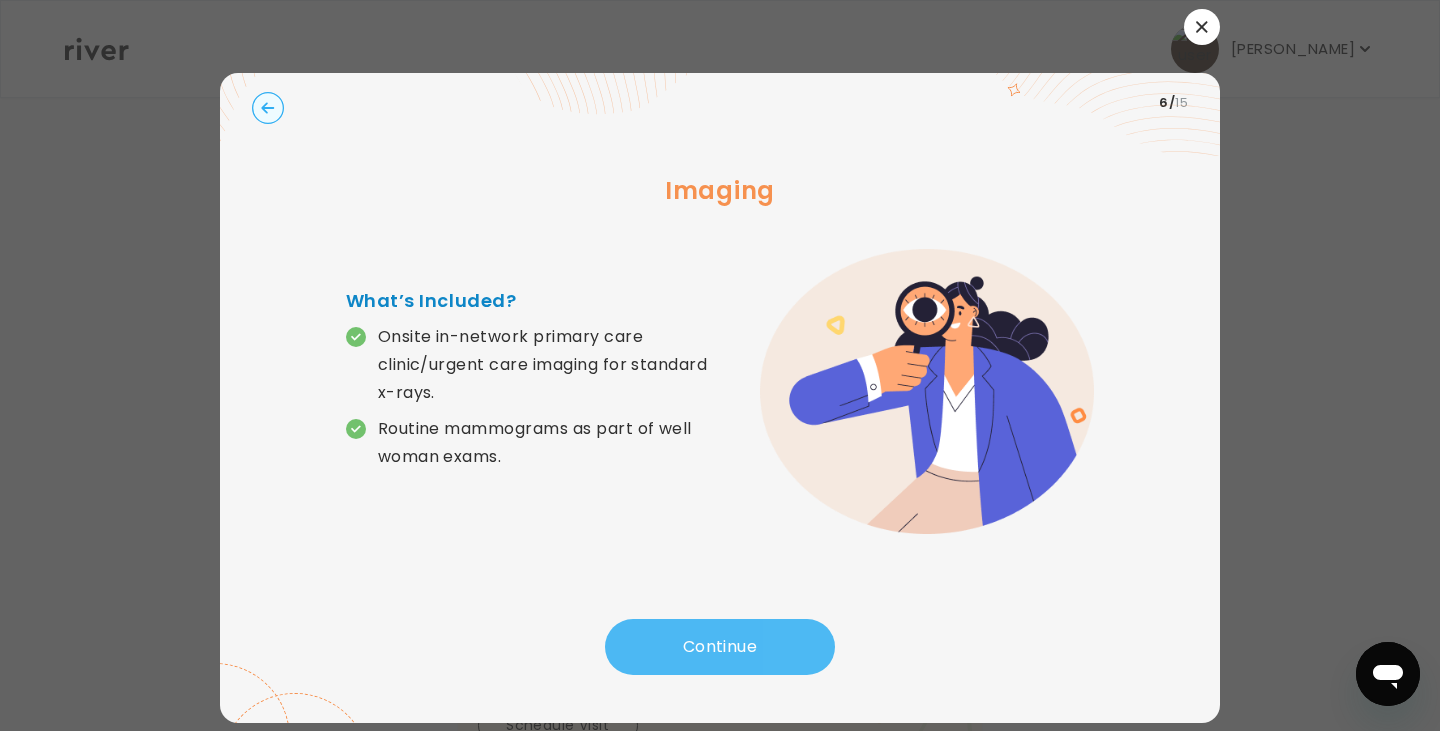 click on "Continue" at bounding box center (720, 647) 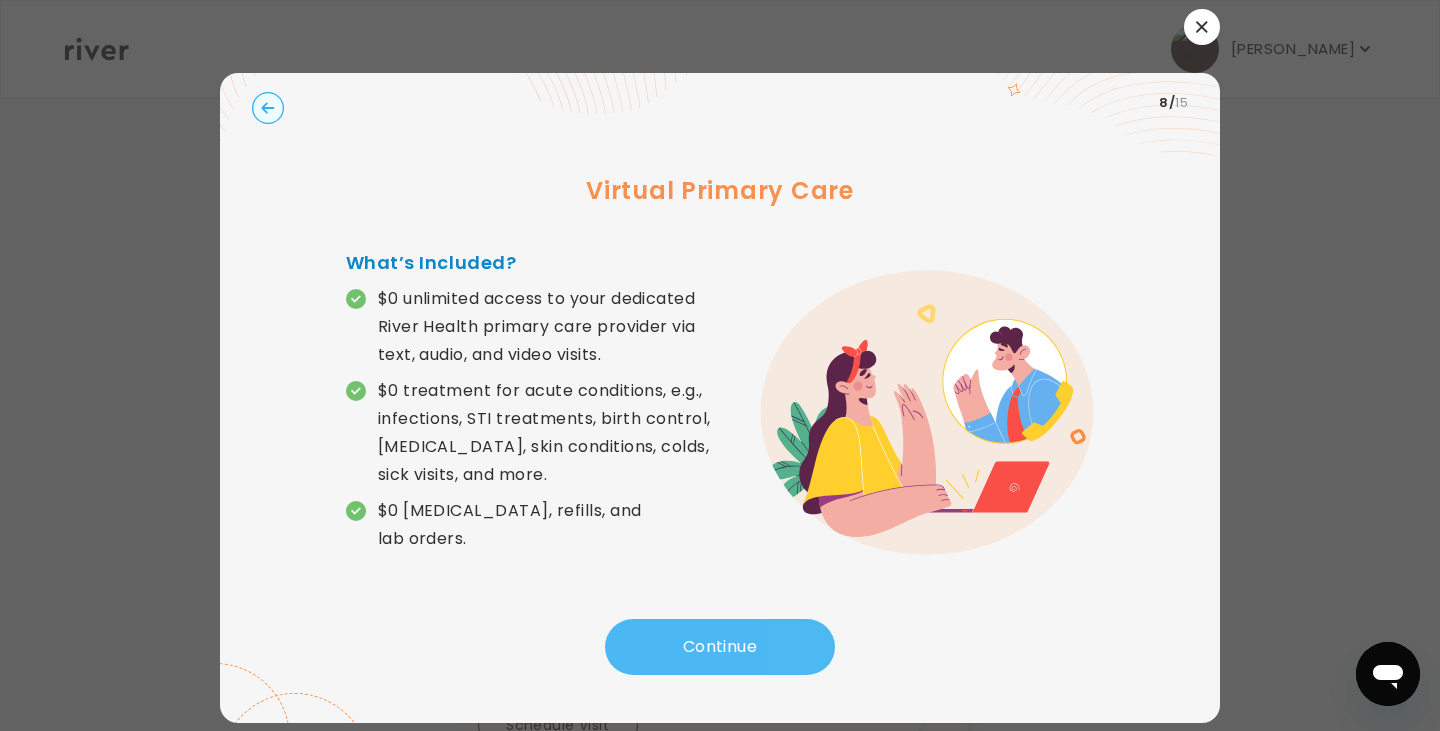 click on "Continue" at bounding box center (720, 647) 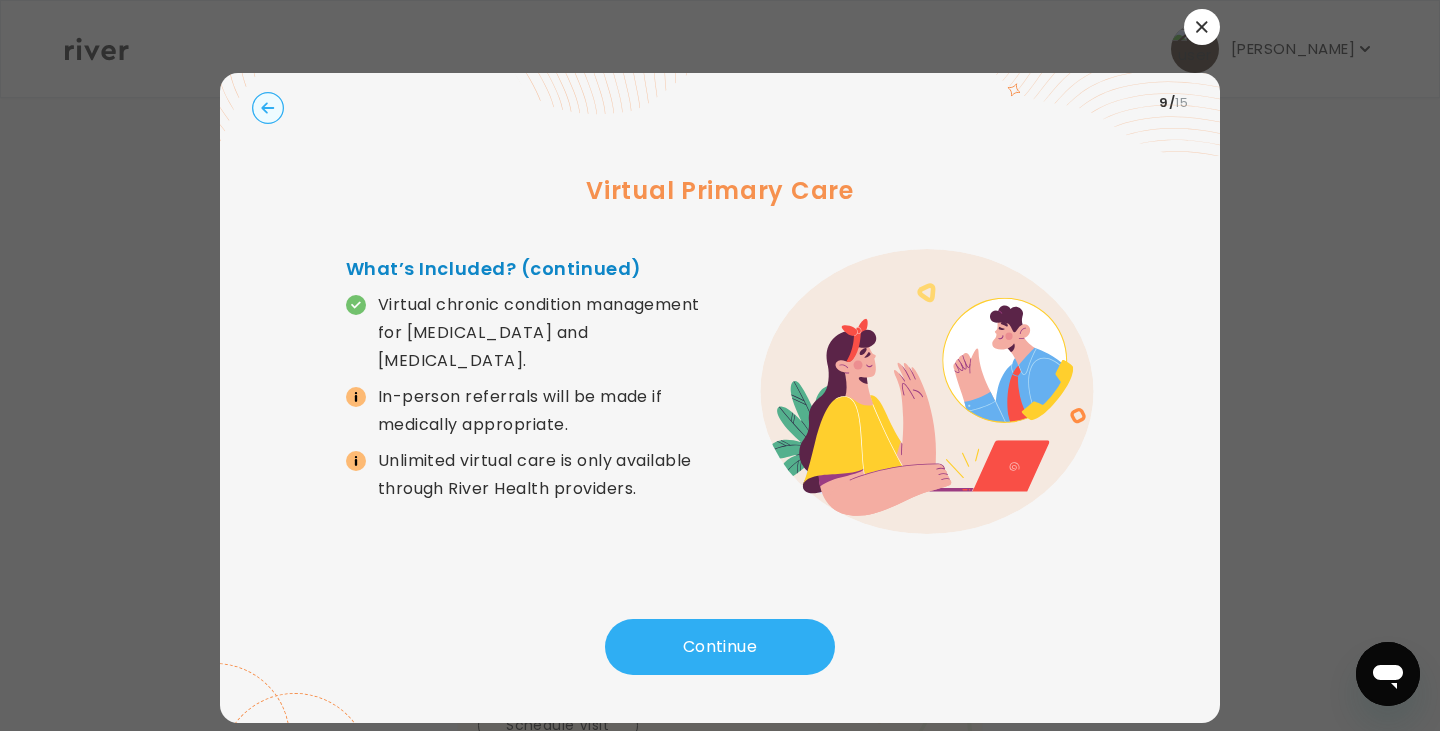 click 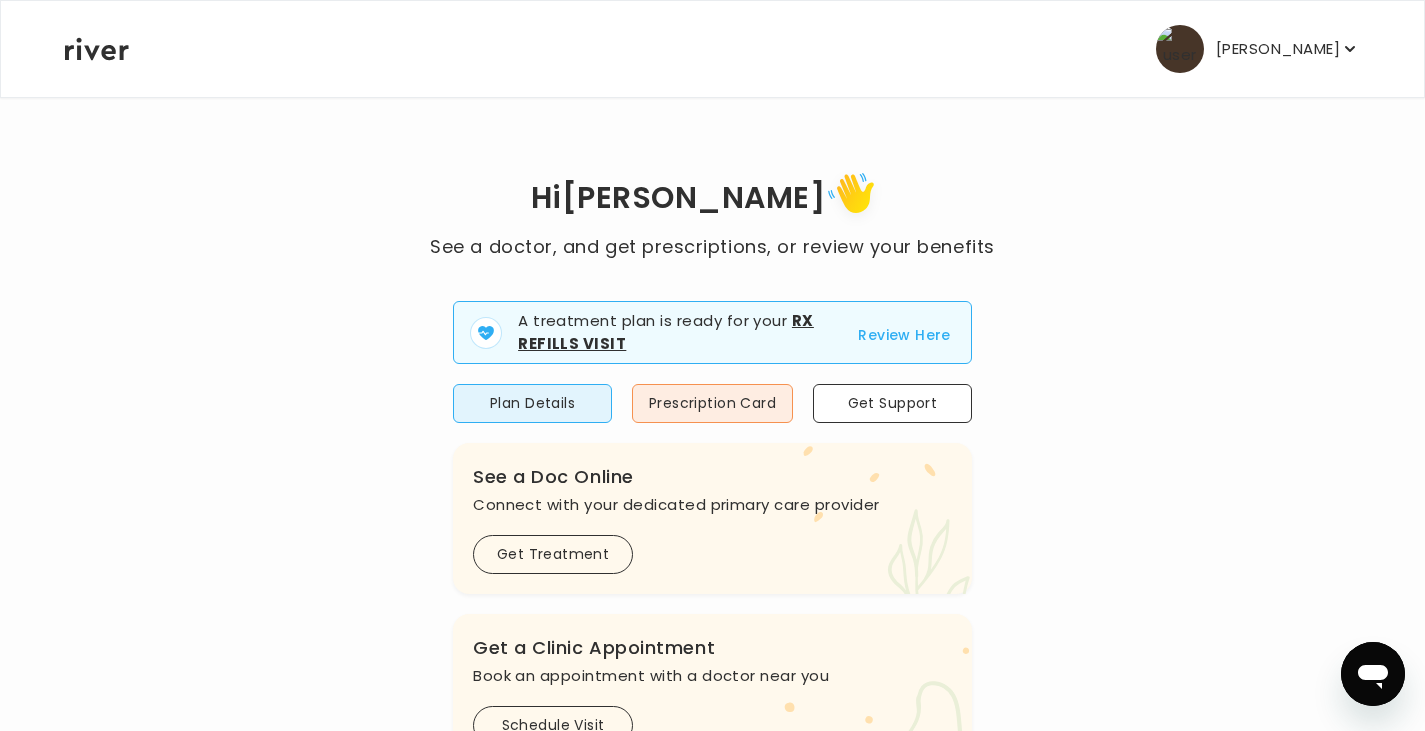 click 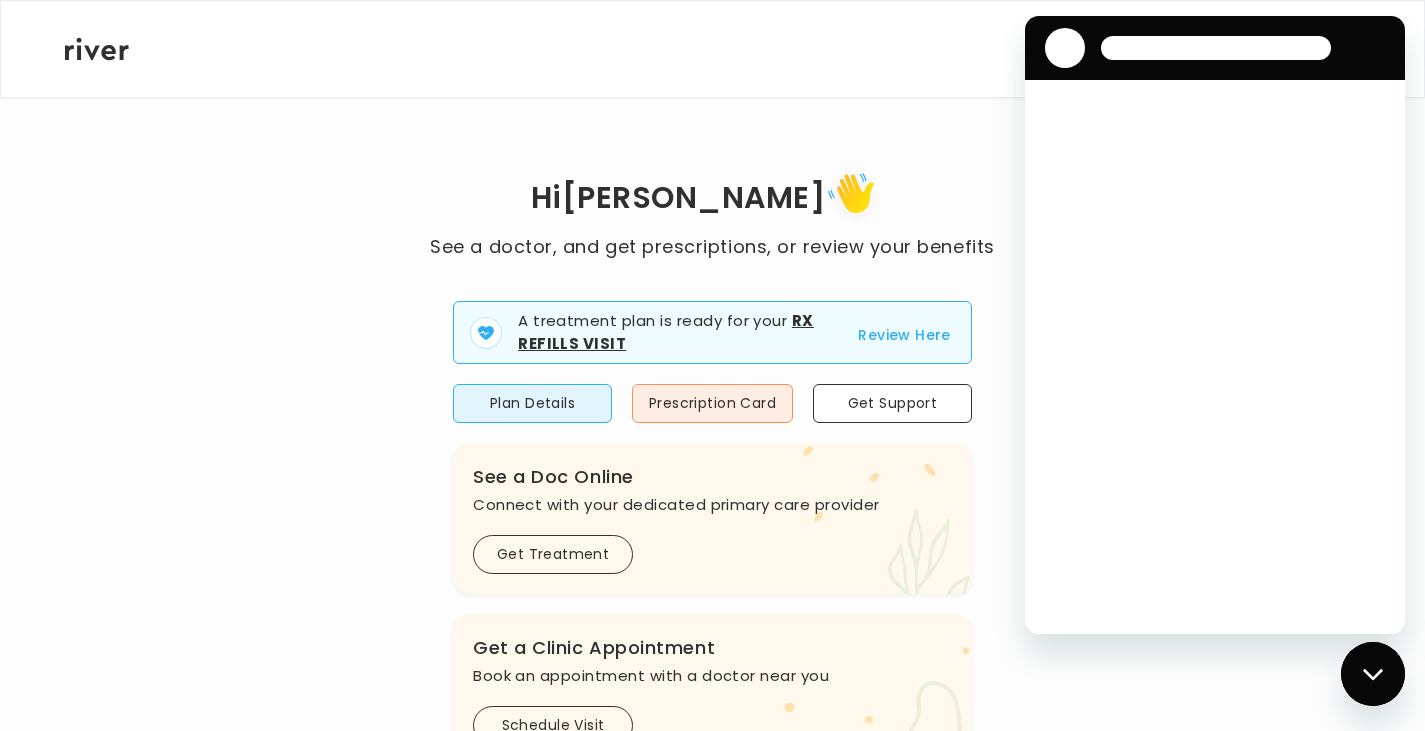 scroll, scrollTop: 0, scrollLeft: 0, axis: both 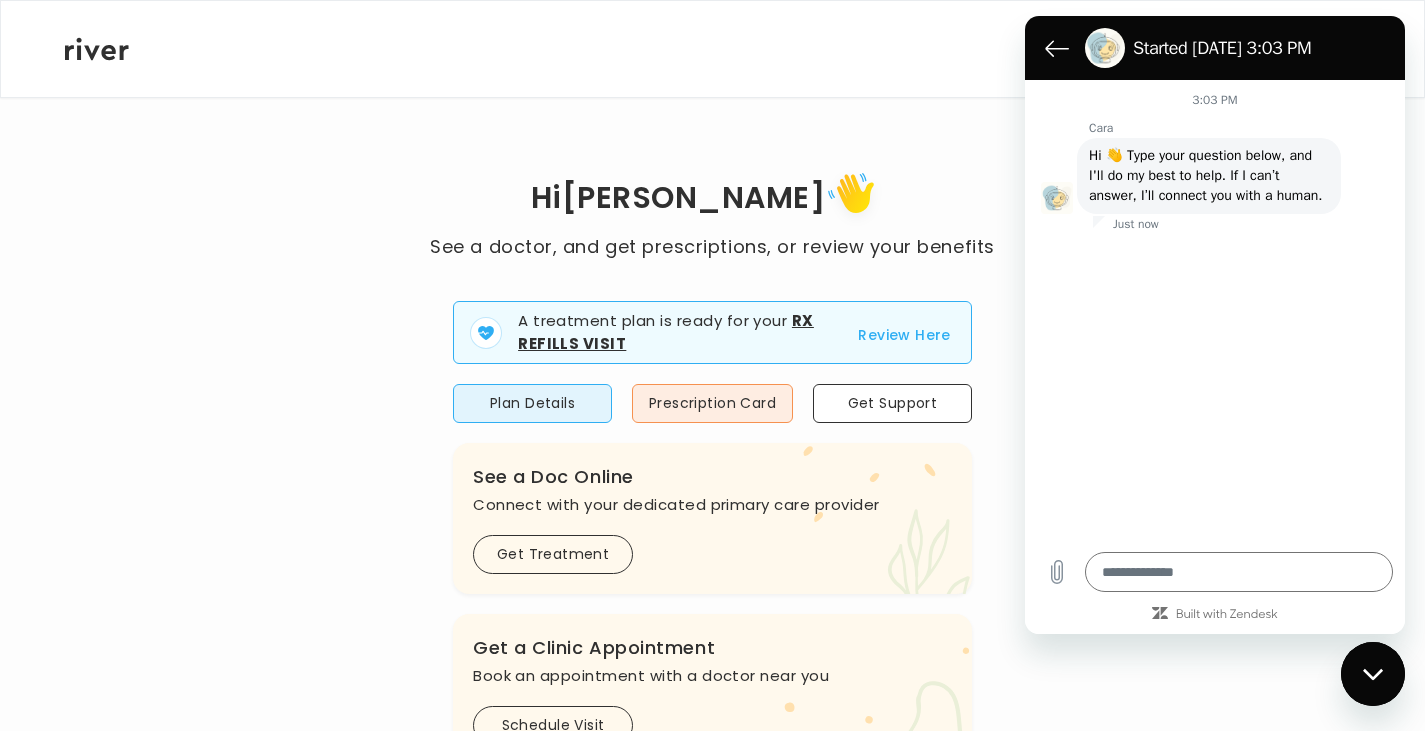 click 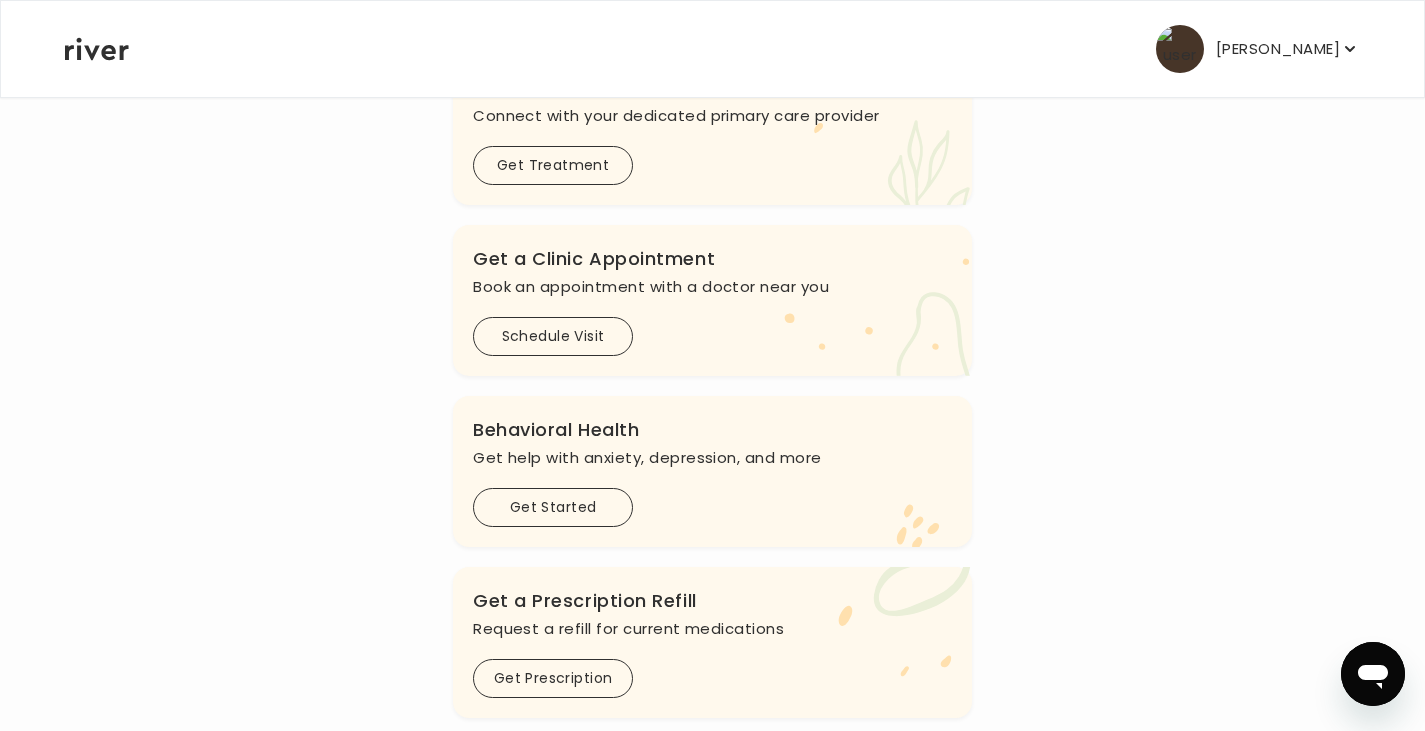 scroll, scrollTop: 0, scrollLeft: 0, axis: both 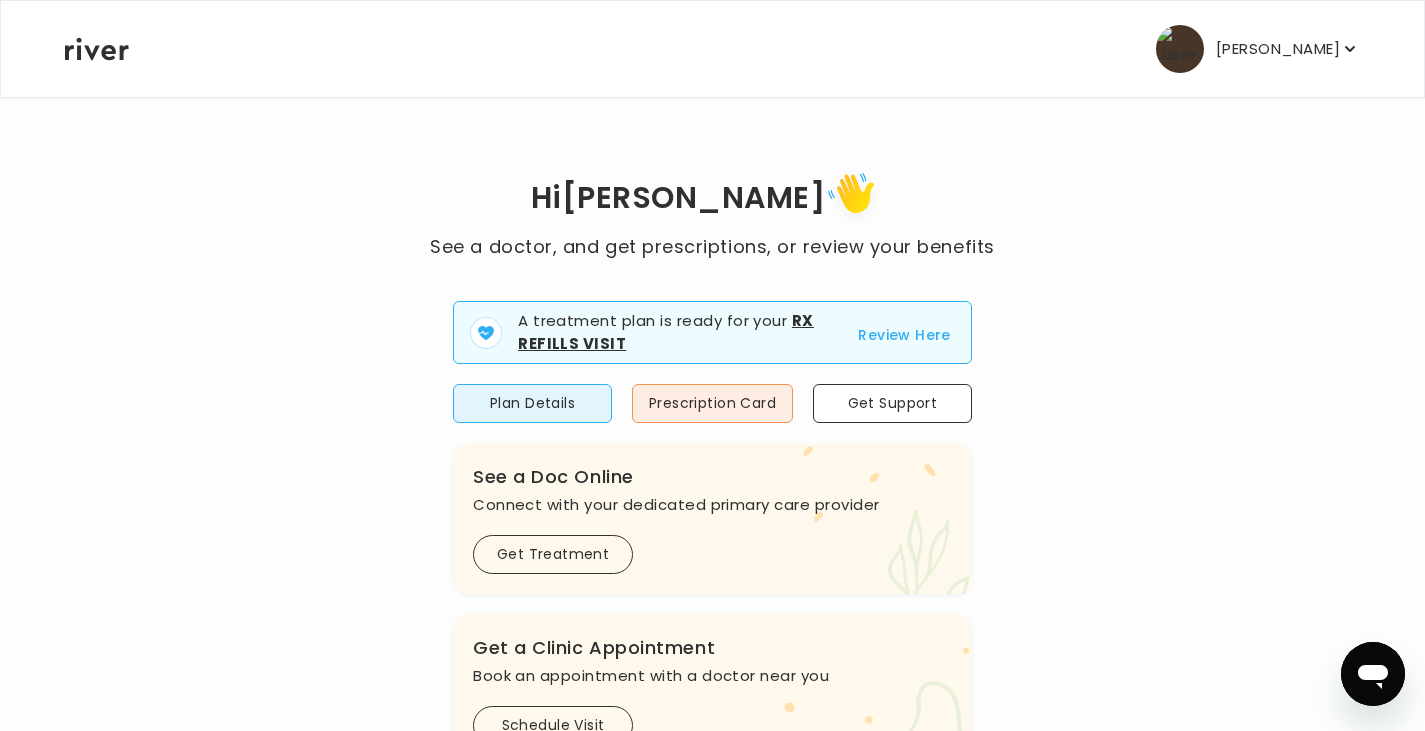 click on "[PERSON_NAME]" at bounding box center (1278, 49) 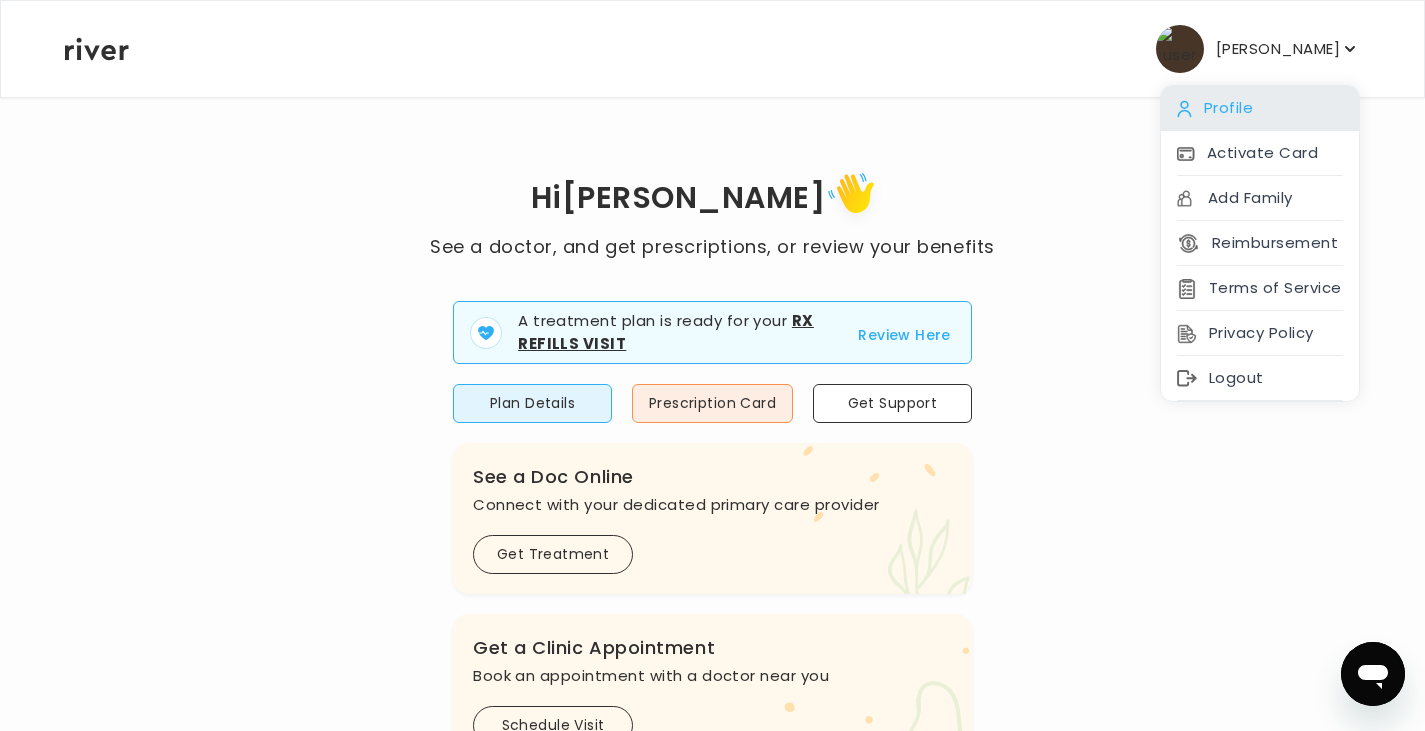 click on "Profile" at bounding box center [1260, 108] 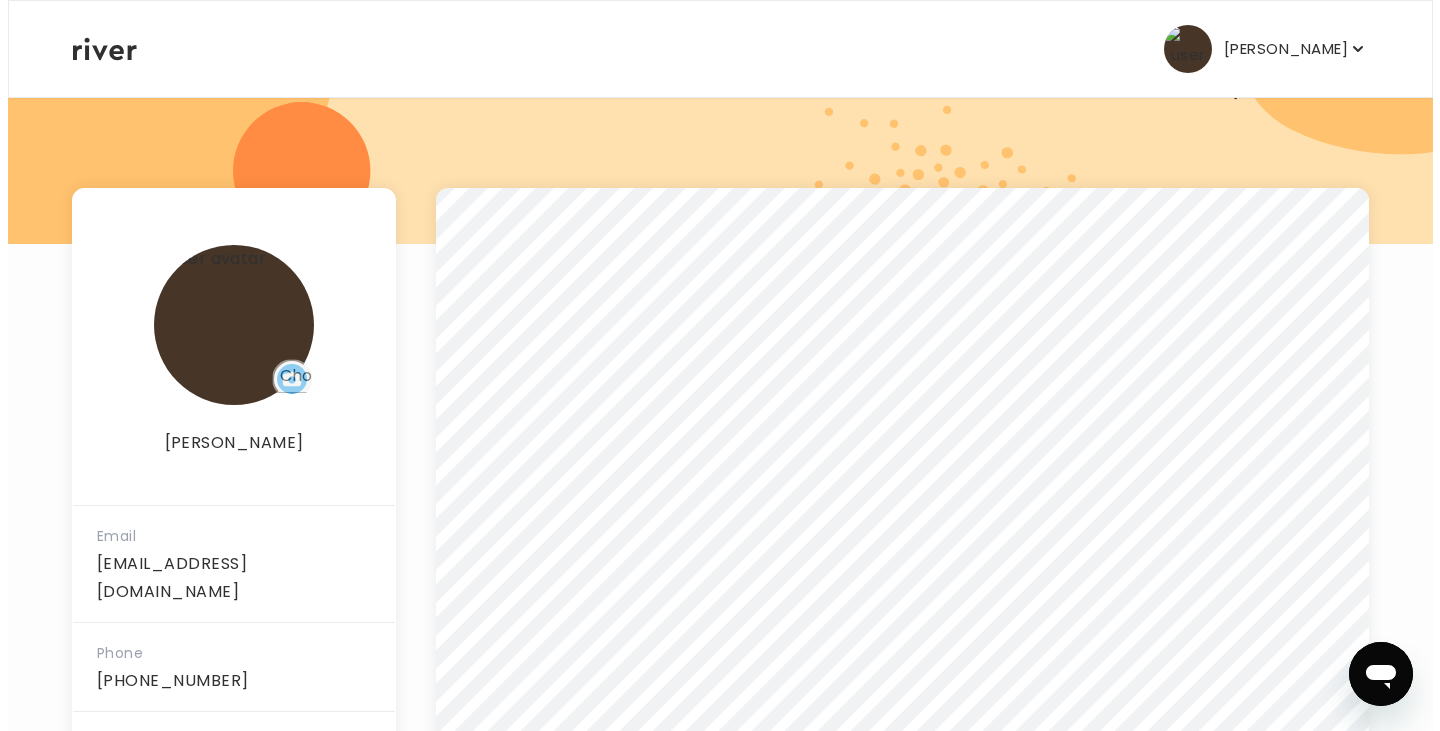 scroll, scrollTop: 0, scrollLeft: 0, axis: both 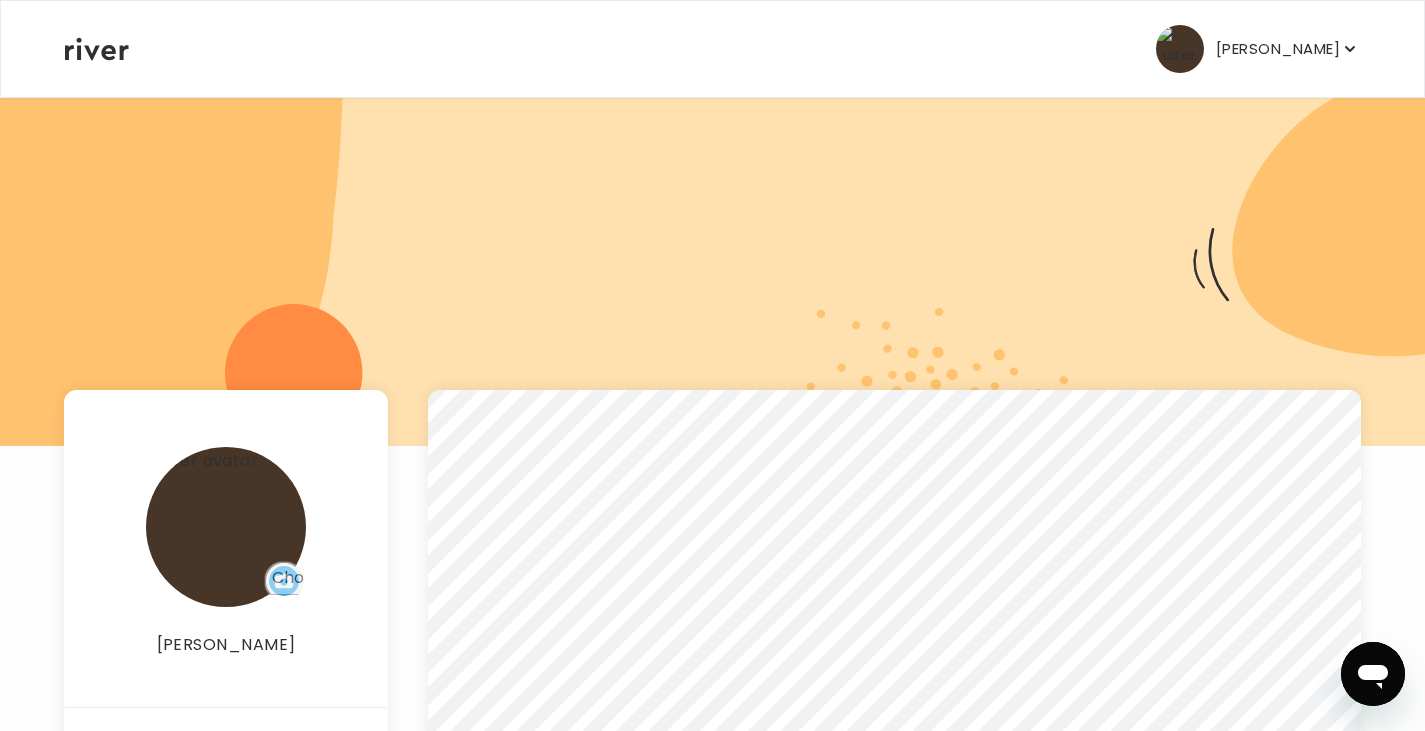 click on "[PERSON_NAME]" at bounding box center (1278, 49) 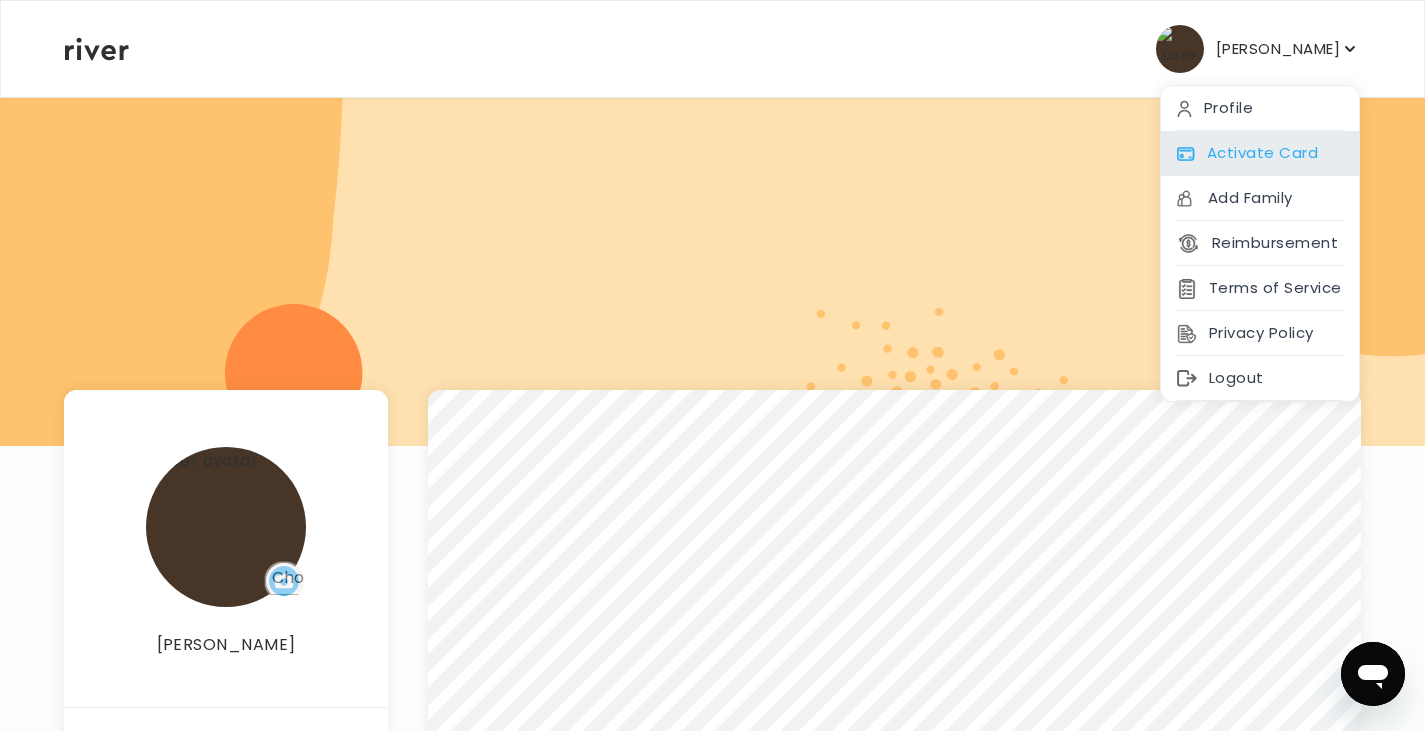 click on "Activate Card" at bounding box center (1260, 153) 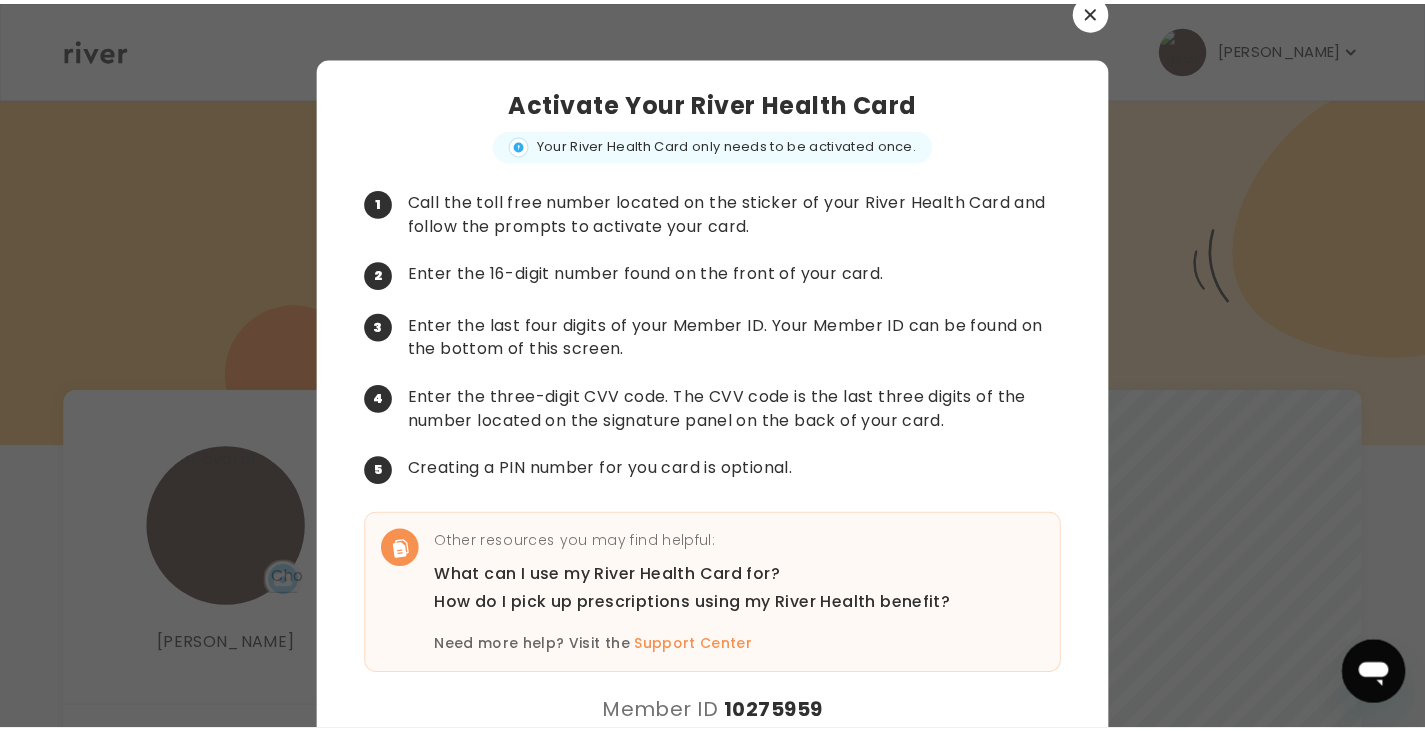 scroll, scrollTop: 0, scrollLeft: 0, axis: both 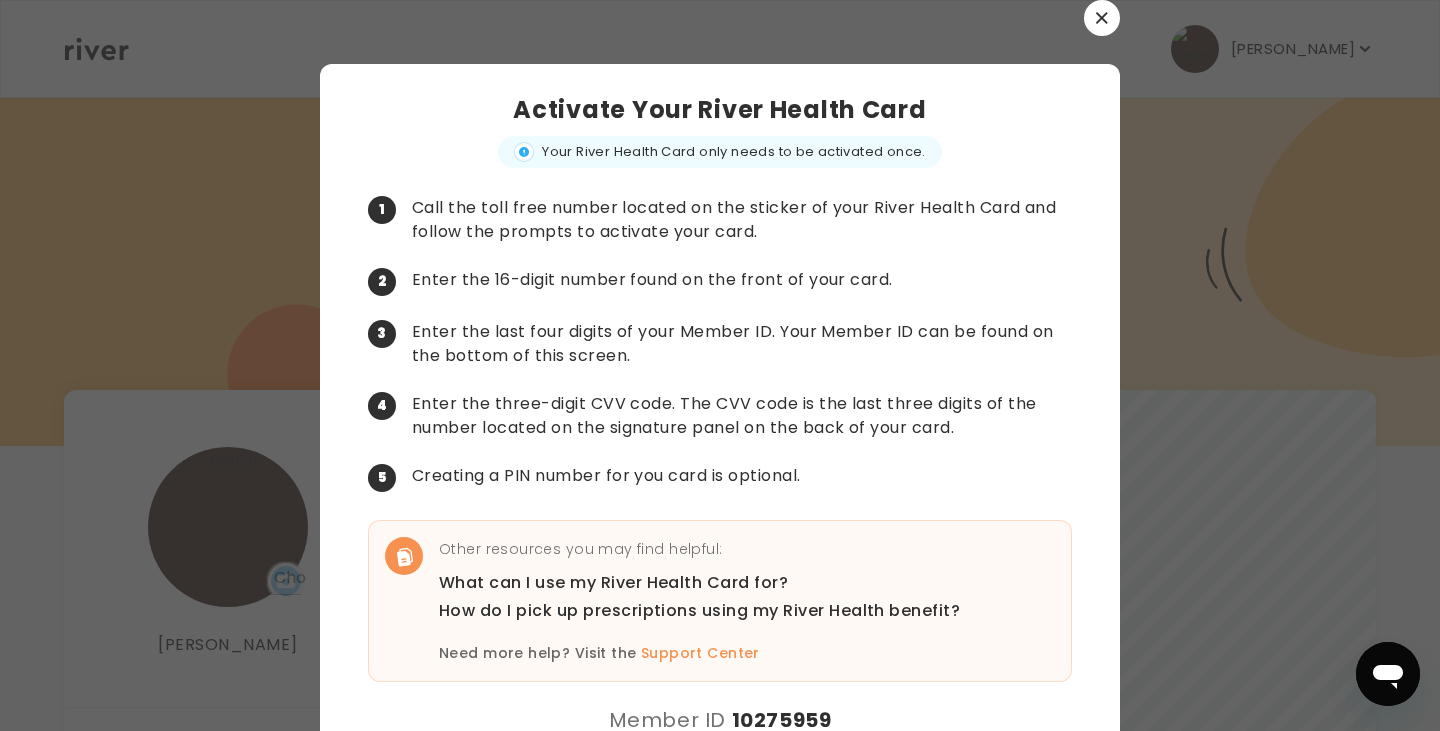 click 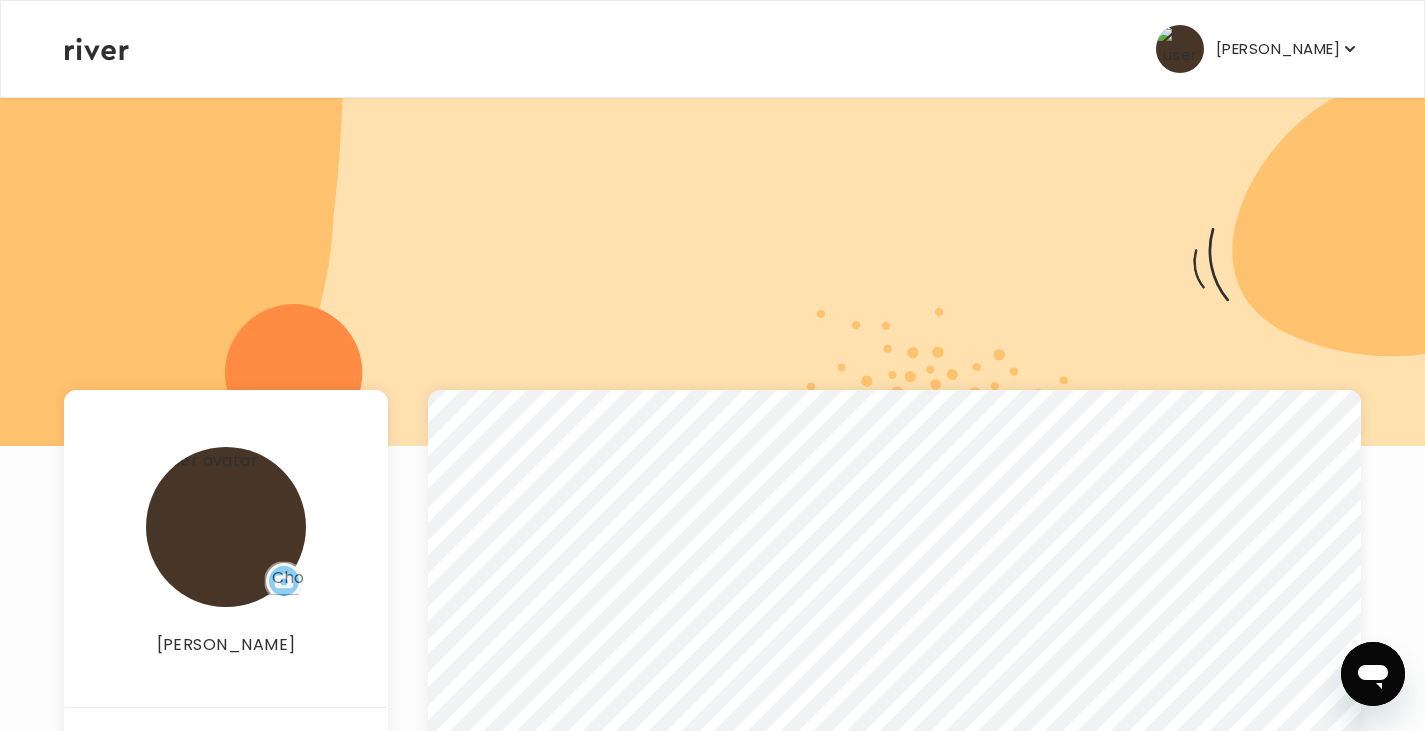 click on "[PERSON_NAME]" at bounding box center [1278, 49] 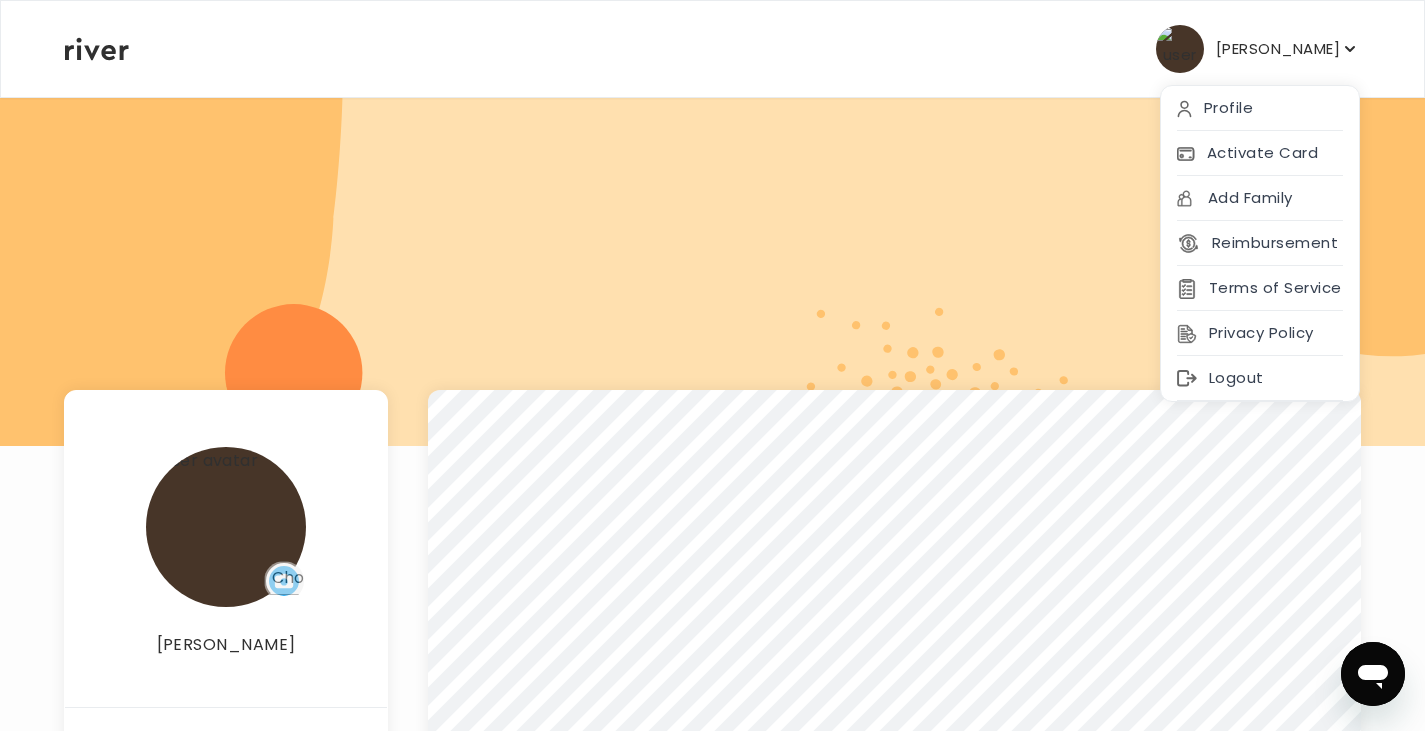 click at bounding box center [712, 271] 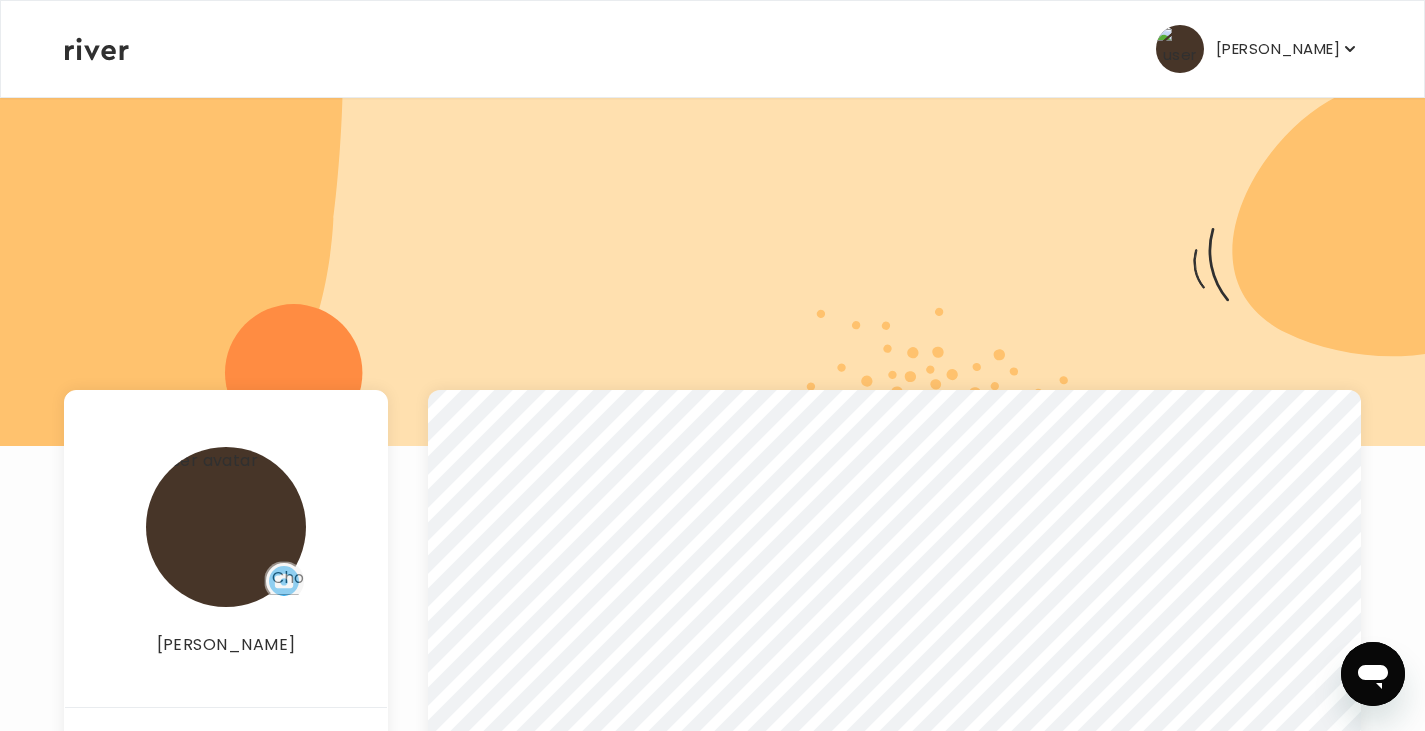 click on "[PERSON_NAME]" at bounding box center [1258, 49] 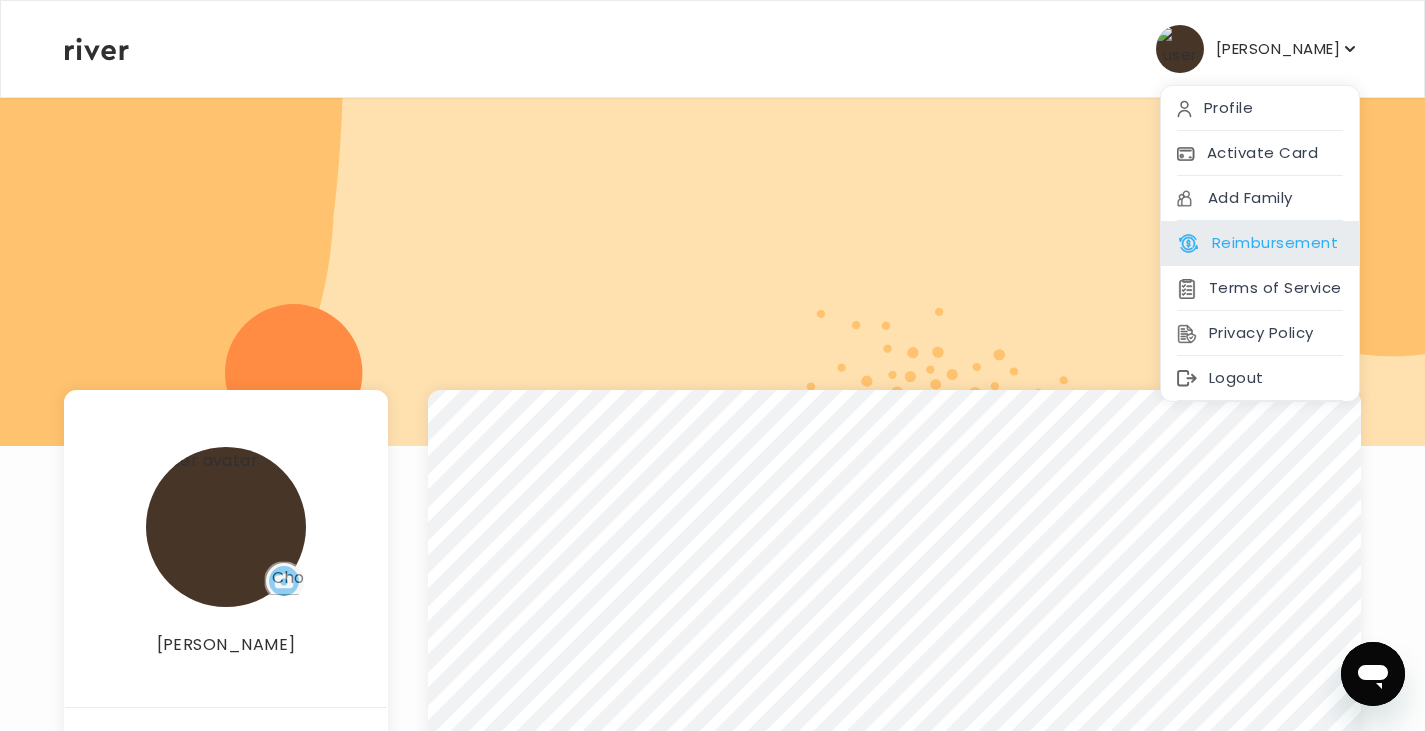 click on "Reimbursement" at bounding box center [1257, 243] 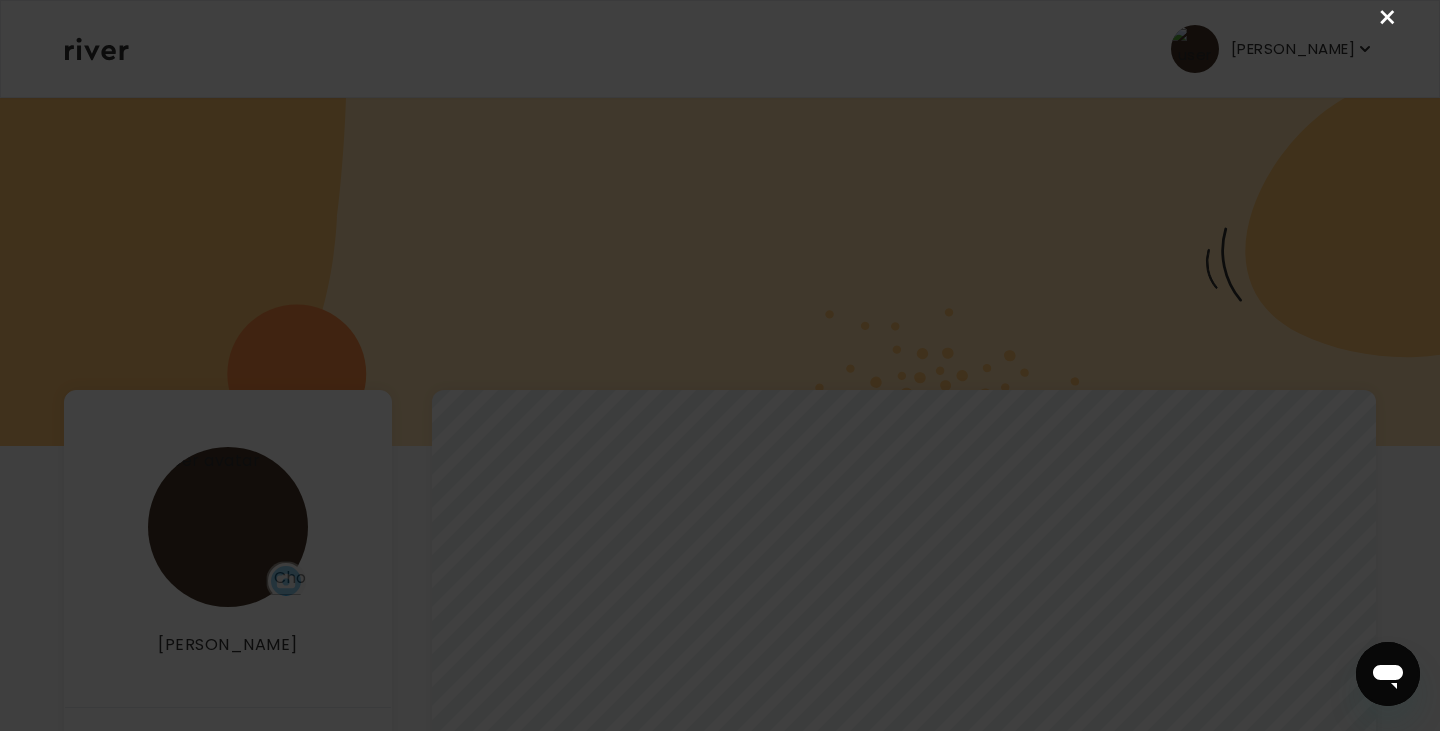 click on "×" at bounding box center [1388, 18] 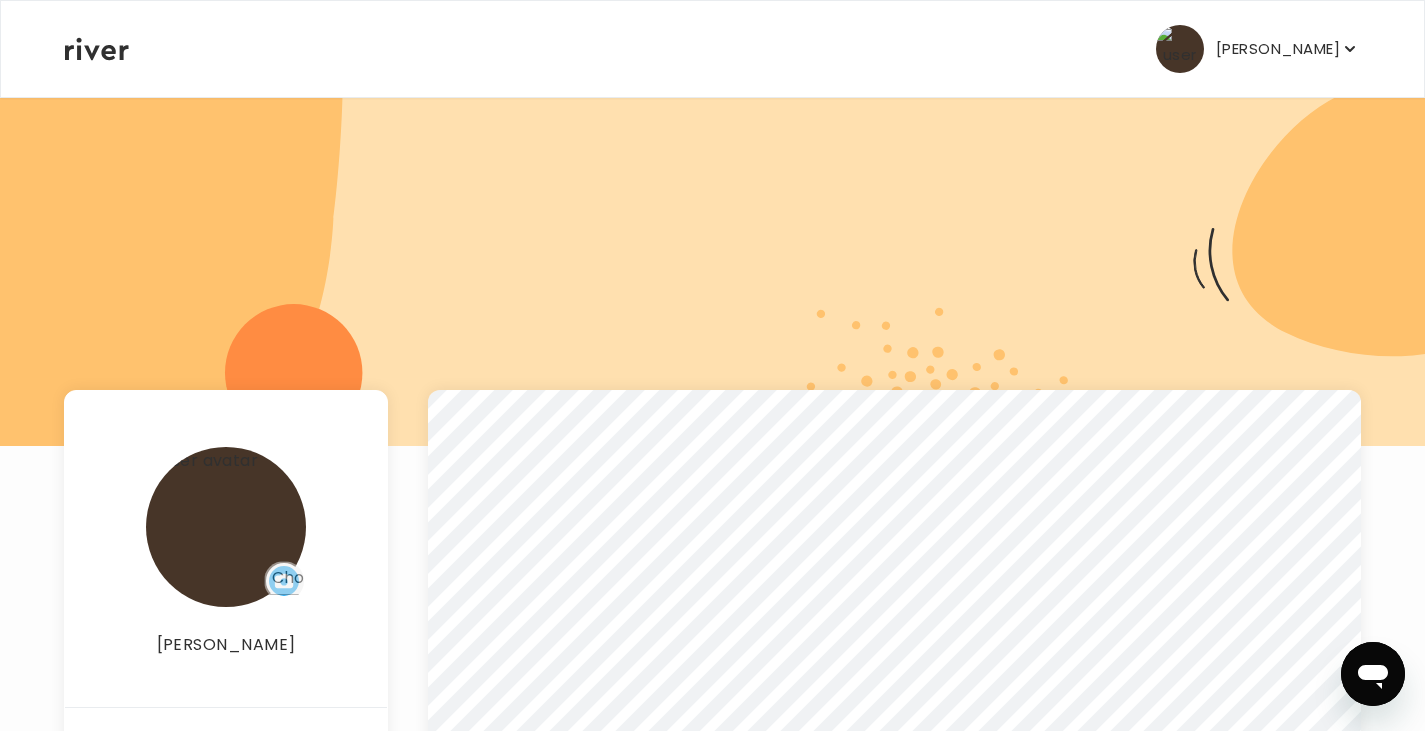 click on "[PERSON_NAME]" at bounding box center [1258, 49] 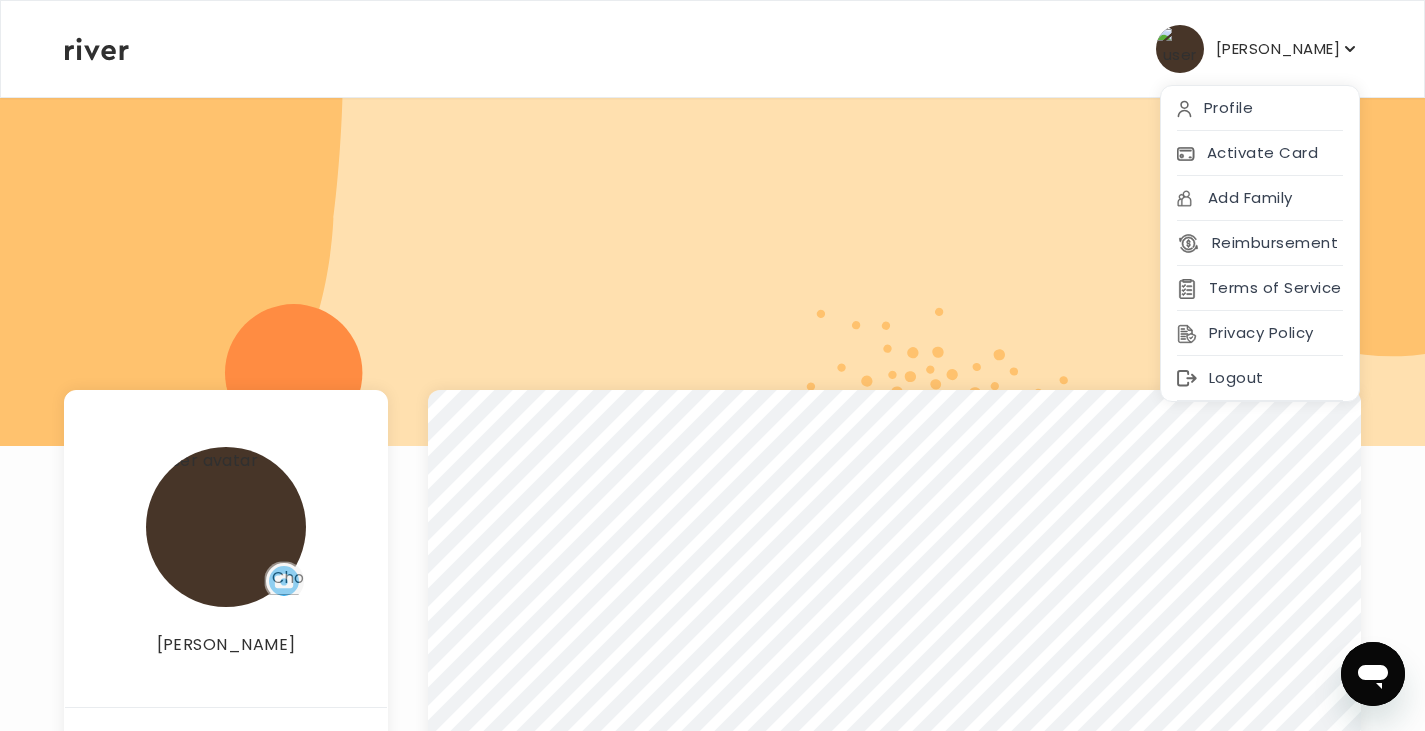 click at bounding box center [712, 271] 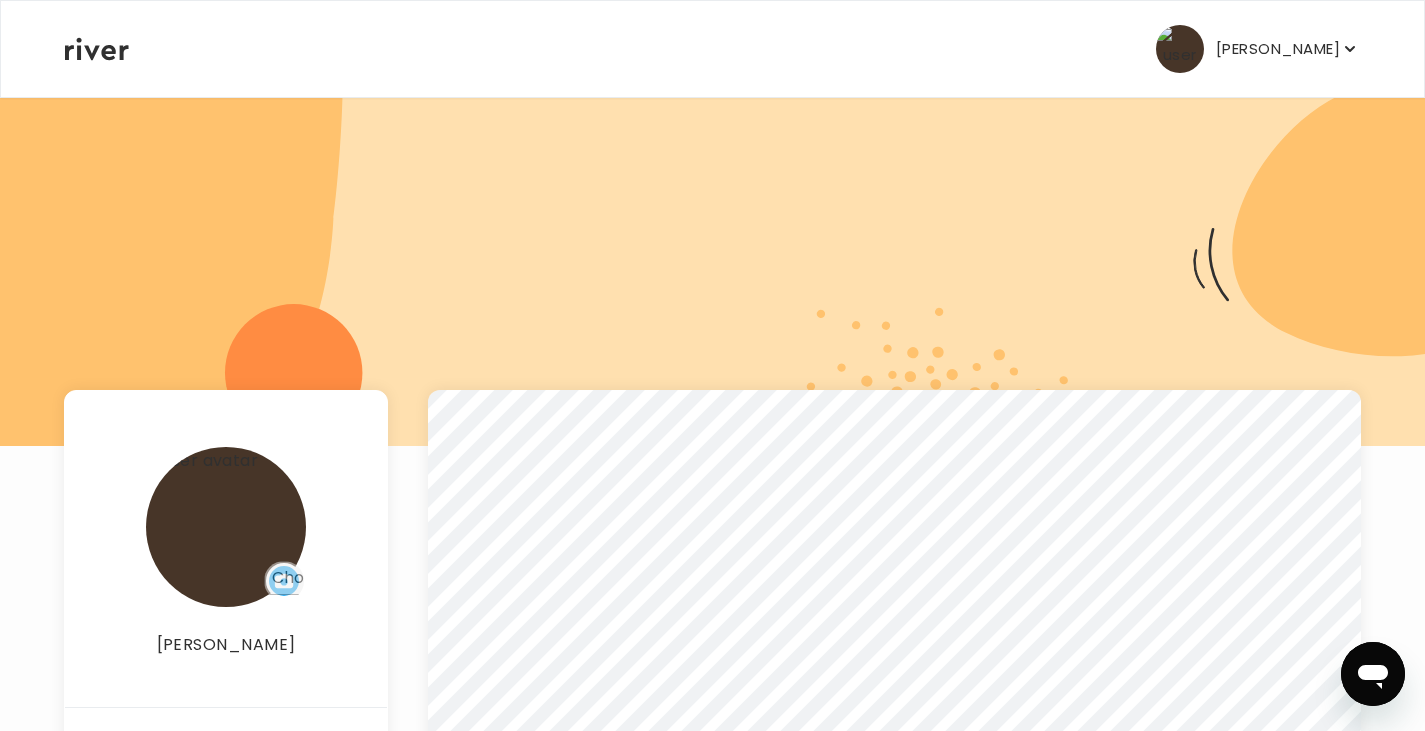 click on "[PERSON_NAME] Profile Activate Card Add Family Reimbursement Terms of Service Privacy Policy Logout" at bounding box center (712, 49) 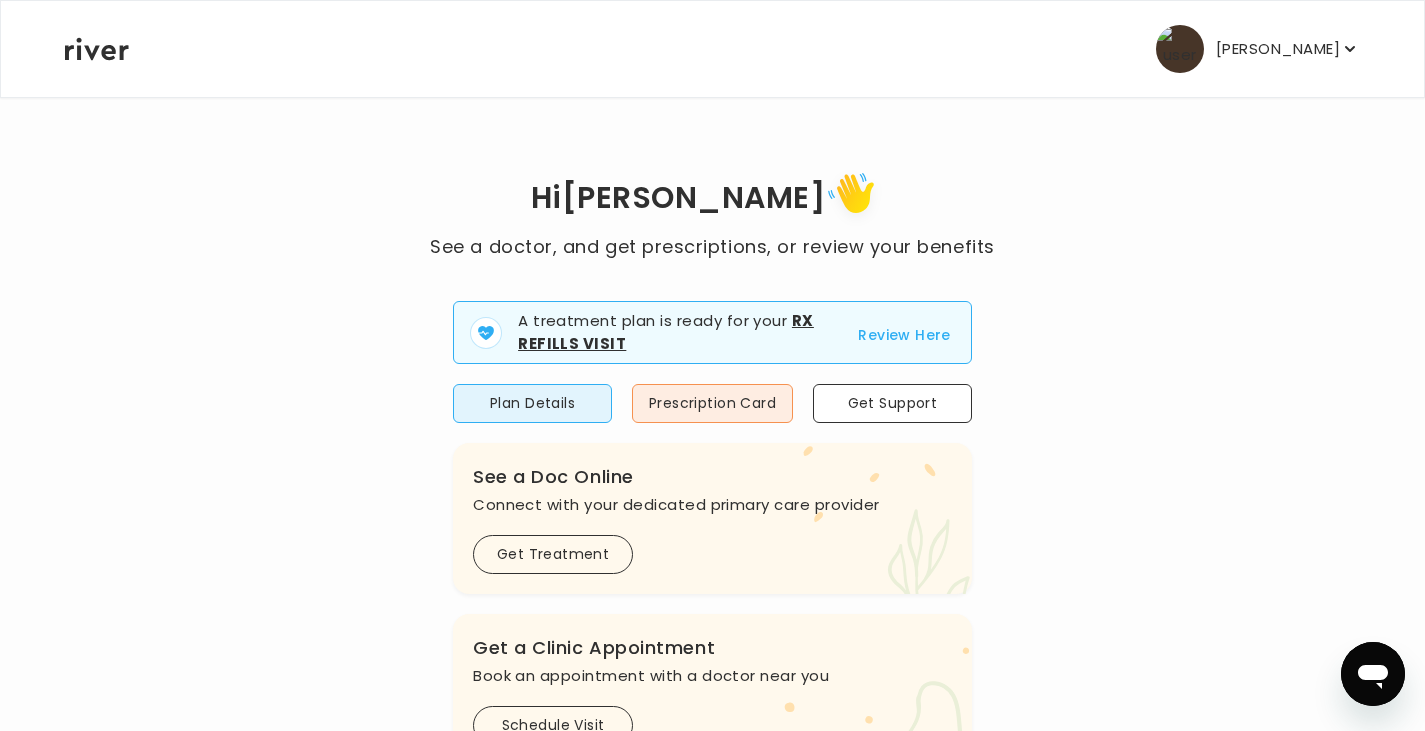 click on "A treatment plan is ready for your   Rx Refills Visit Review Here Plan Details Prescription Card Get Support
.cls-1 {
fill: #ffe0ae;
}
.cls-2 {
fill: #eaefd8;
}
River Health Essential ACTIVE Employer Sponsored: [PERSON_NAME]
.cls-see {
fill: #eaefd8;
}
.cls-see-doctor {
fill: #ffe0ae;
}
See a Doc Online Connect with your dedicated primary care provider Get Treatment
.cls-clinic {
fill: #eaefd8;
}
.cls-clinic-appt {
fill: #ffe0ae;
}
Get a Clinic Appointment Book an appointment with a doctor near you Schedule Visit
.cls-1 {
fill: #ffe0ae;
}
Behavioral Health Get help with anxiety, [MEDICAL_DATA], and more Get Started .cls-1{fill:#ffe0ae} Get a Prescription Refill Request a refill for current medications Get Prescription
.cls-1 {
fill: #ffe0ae;
}
.cls-2 {
fill: #eaefd8;
}" at bounding box center (712, 769) 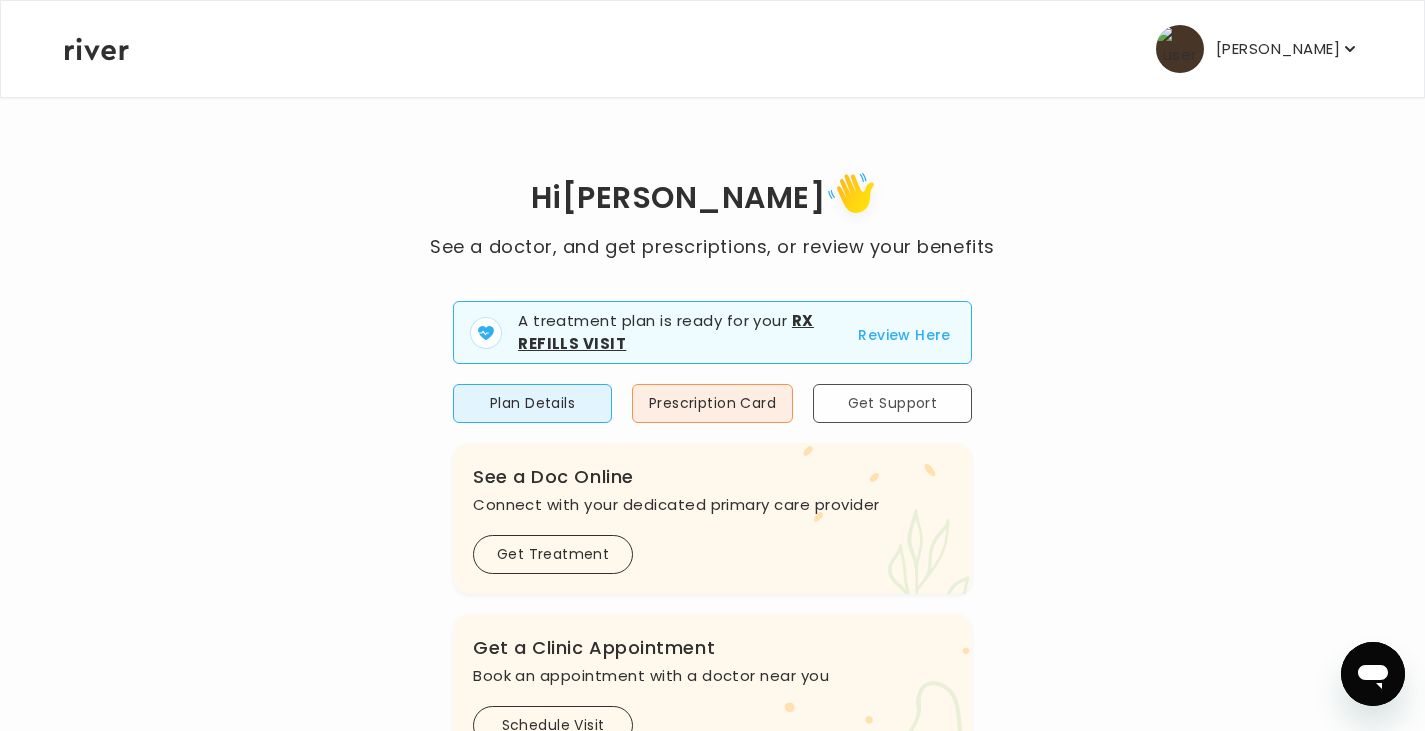 click on "Get Support" at bounding box center [892, 403] 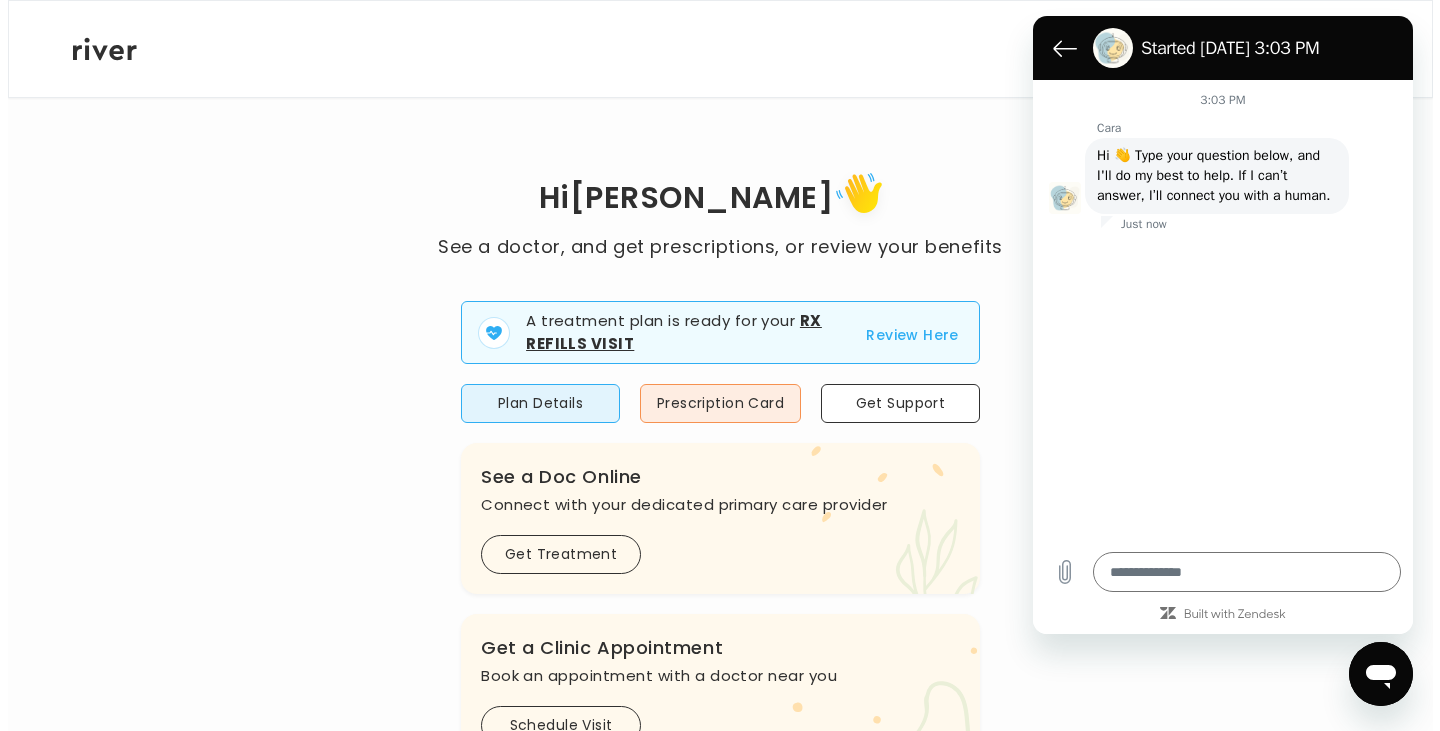 scroll, scrollTop: 0, scrollLeft: 0, axis: both 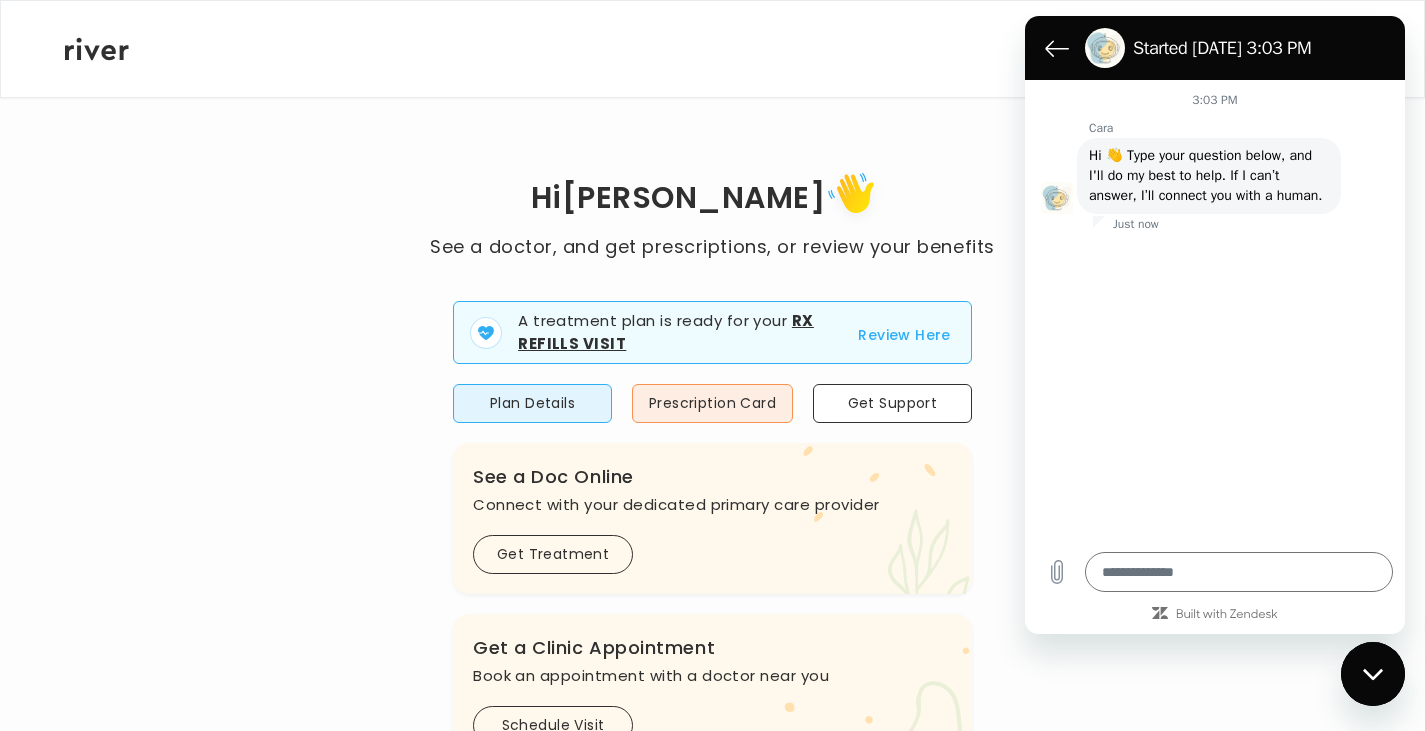 drag, startPoint x: 1056, startPoint y: 22, endPoint x: 1050, endPoint y: 44, distance: 22.803509 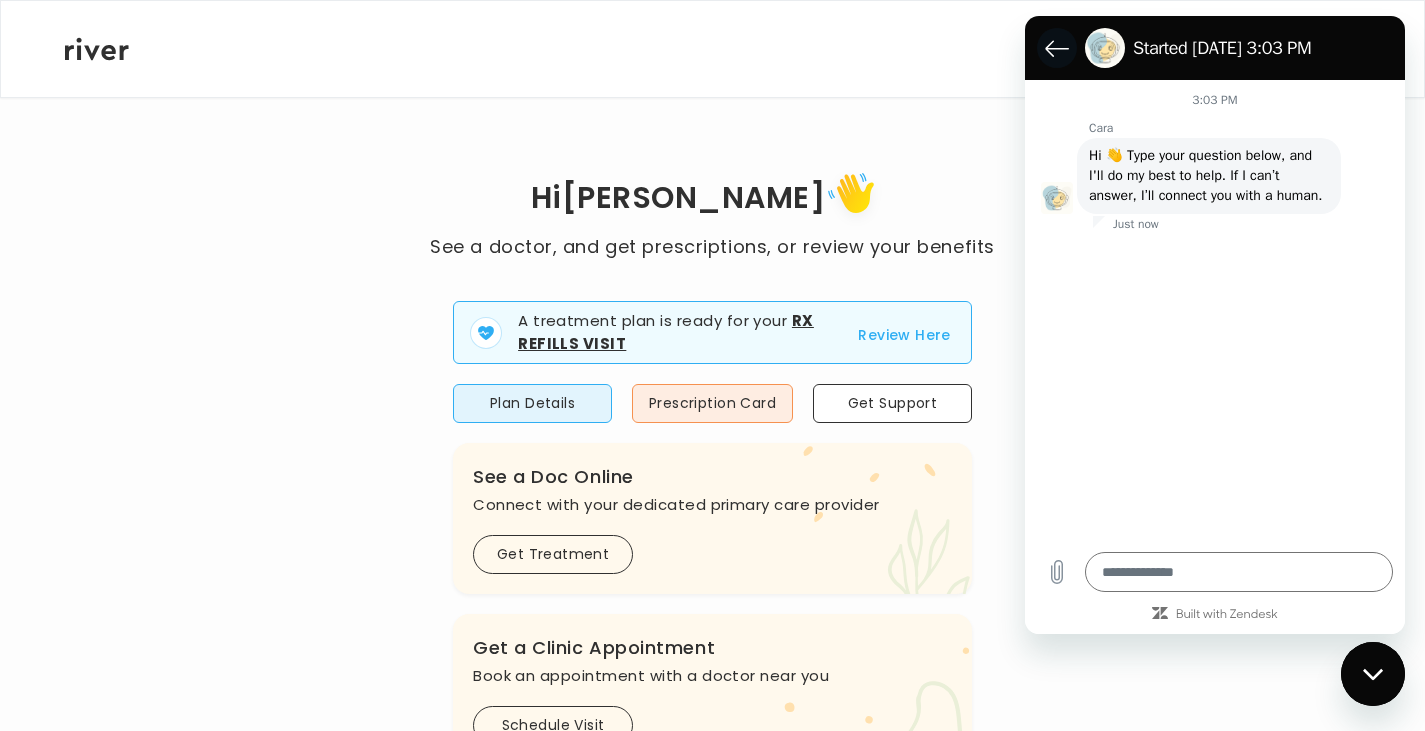 drag, startPoint x: 1050, startPoint y: 44, endPoint x: 2040, endPoint y: 76, distance: 990.517 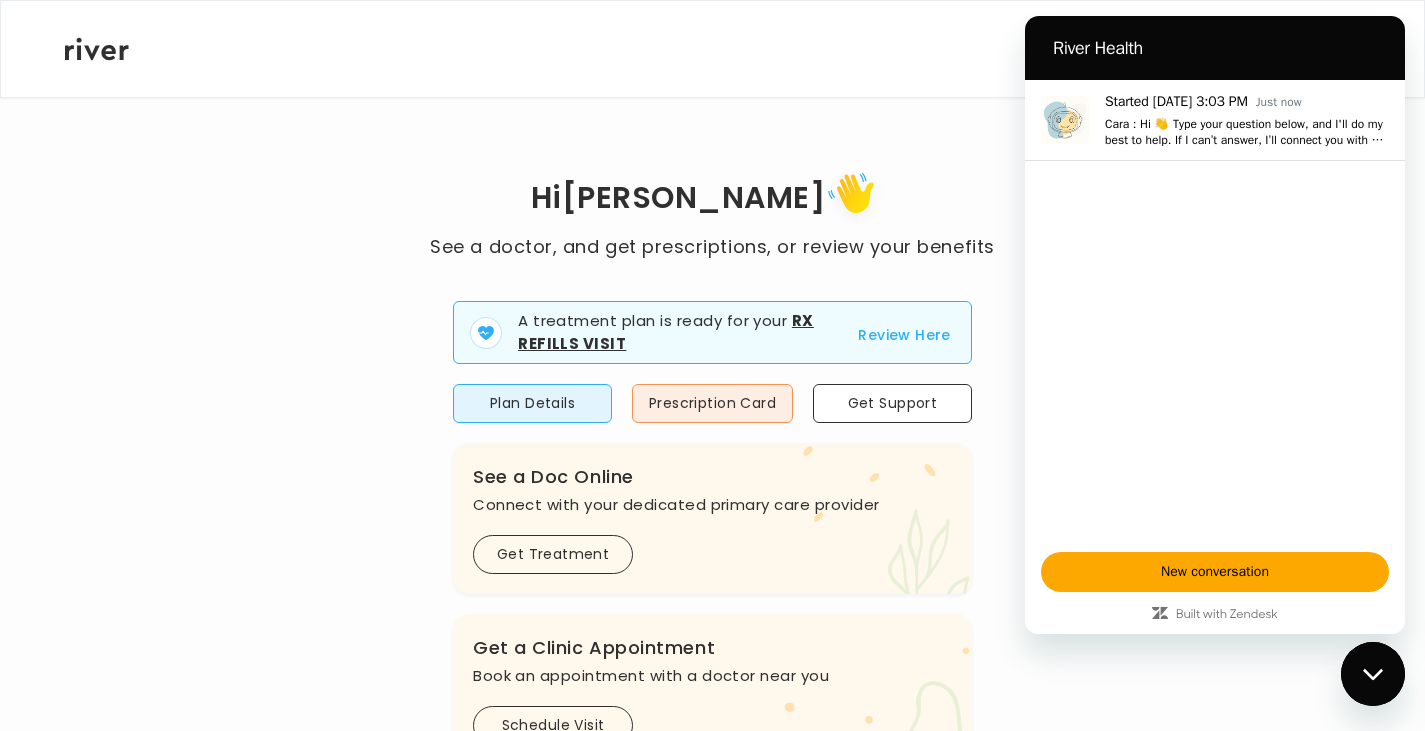 click on "A treatment plan is ready for your   Rx Refills Visit Review Here Plan Details Prescription Card Get Support
.cls-1 {
fill: #ffe0ae;
}
.cls-2 {
fill: #eaefd8;
}
River Health Essential ACTIVE Employer Sponsored: [PERSON_NAME]
.cls-see {
fill: #eaefd8;
}
.cls-see-doctor {
fill: #ffe0ae;
}
See a Doc Online Connect with your dedicated primary care provider Get Treatment
.cls-clinic {
fill: #eaefd8;
}
.cls-clinic-appt {
fill: #ffe0ae;
}
Get a Clinic Appointment Book an appointment with a doctor near you Schedule Visit
.cls-1 {
fill: #ffe0ae;
}
Behavioral Health Get help with anxiety, [MEDICAL_DATA], and more Get Started .cls-1{fill:#ffe0ae} Get a Prescription Refill Request a refill for current medications Get Prescription
.cls-1 {
fill: #ffe0ae;
}
.cls-2 {
fill: #eaefd8;
}" at bounding box center (712, 769) 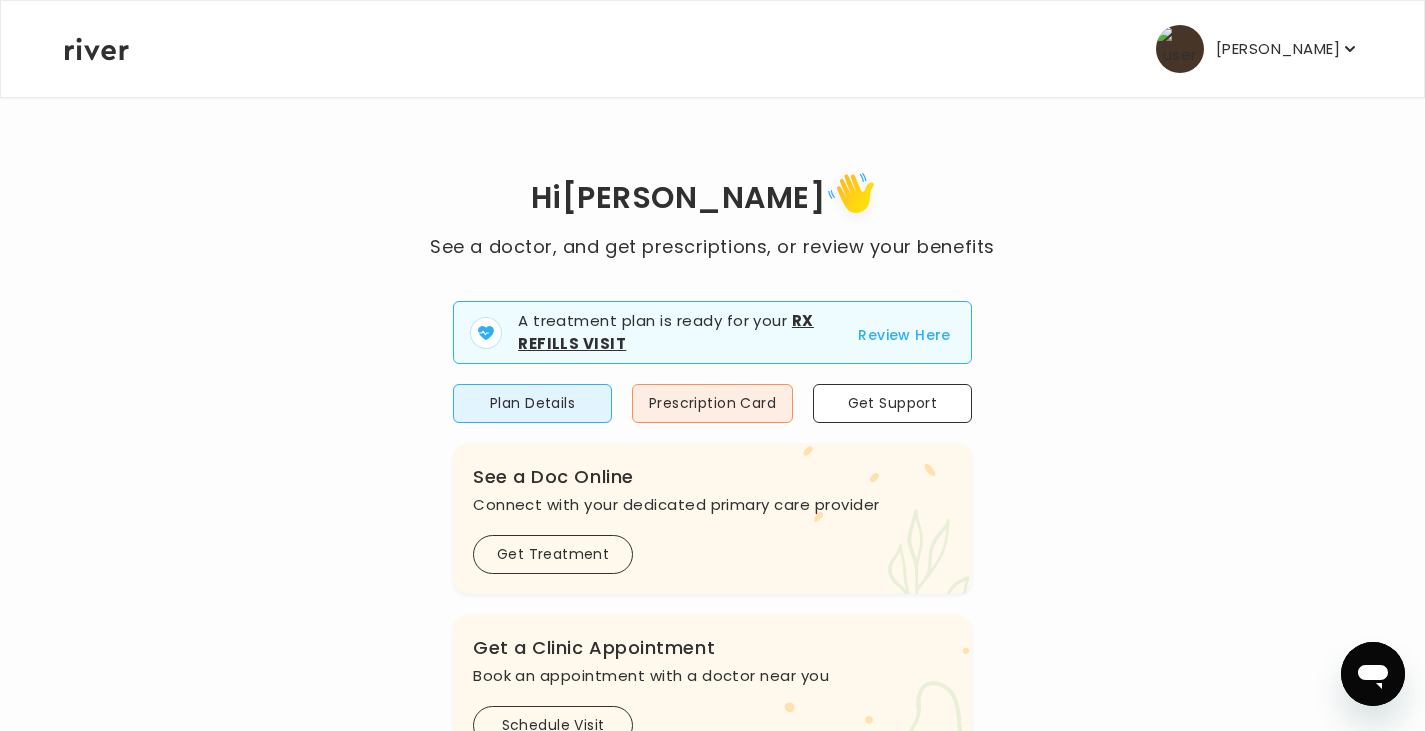 click on "[PERSON_NAME]" at bounding box center (1278, 49) 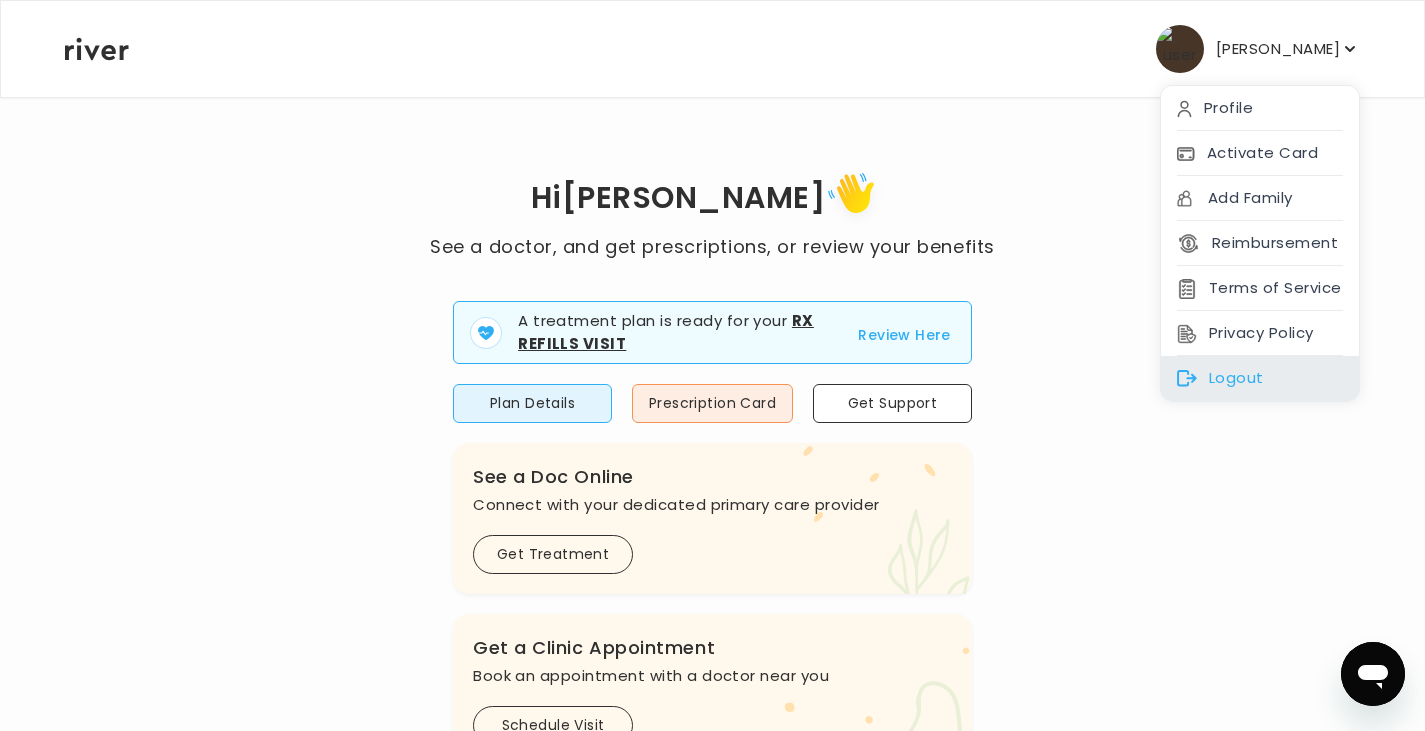 click on "Logout" at bounding box center [1260, 378] 